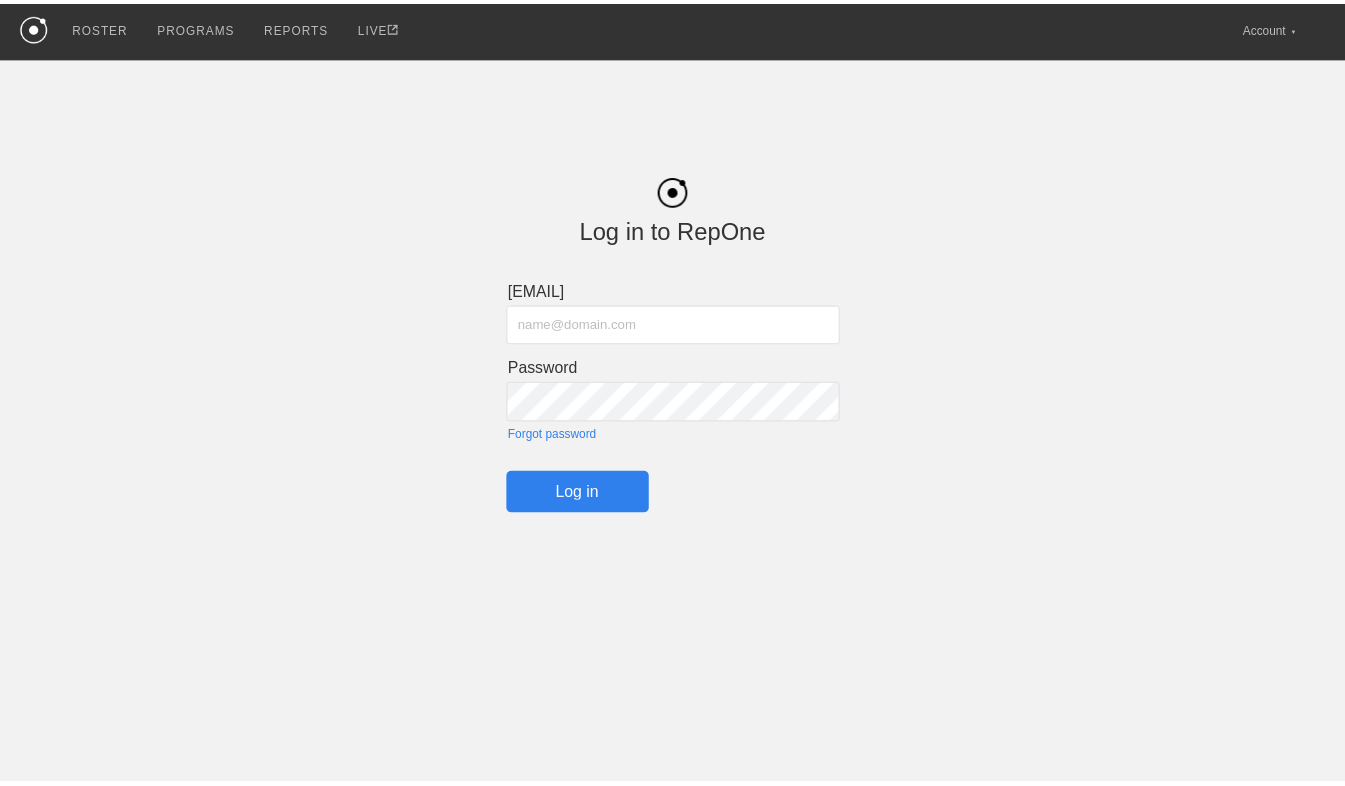 scroll, scrollTop: 0, scrollLeft: 0, axis: both 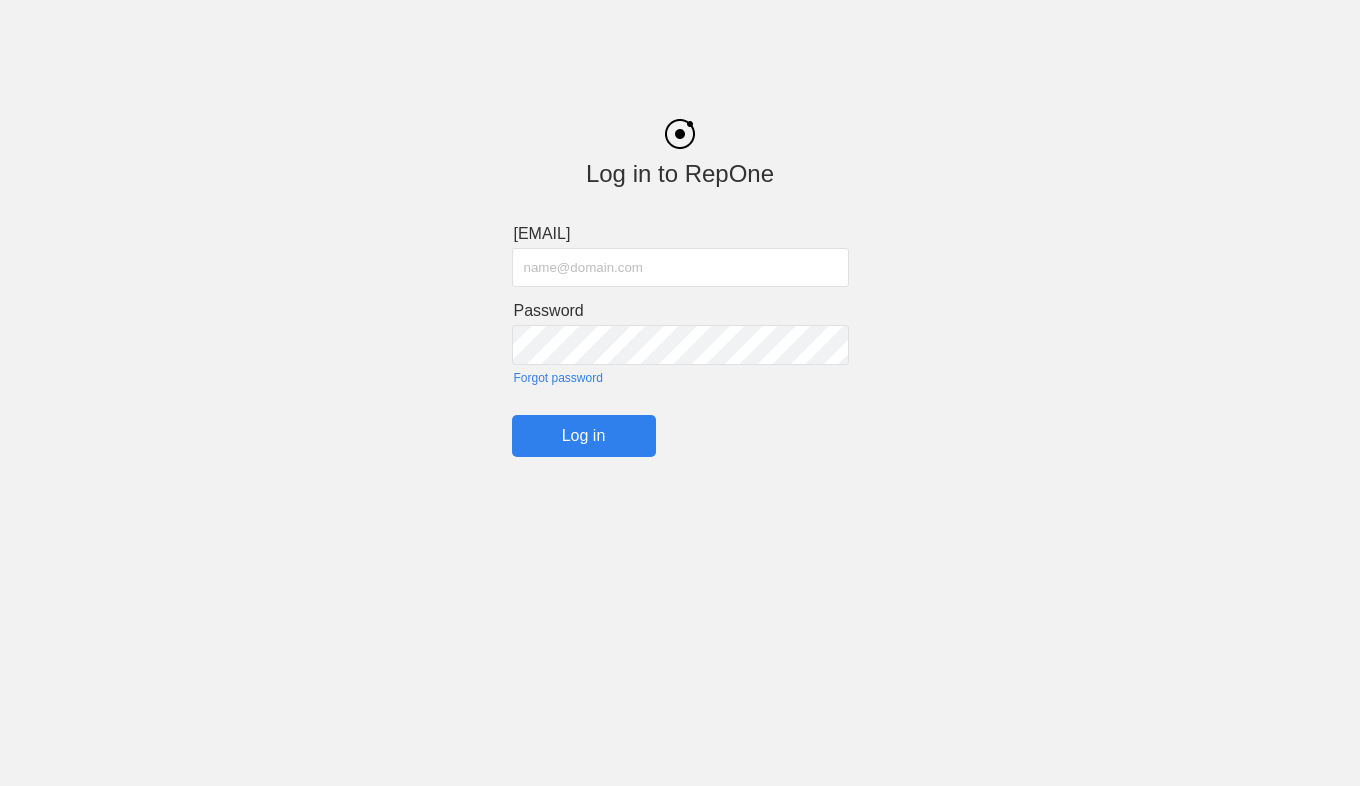 click at bounding box center [680, 267] 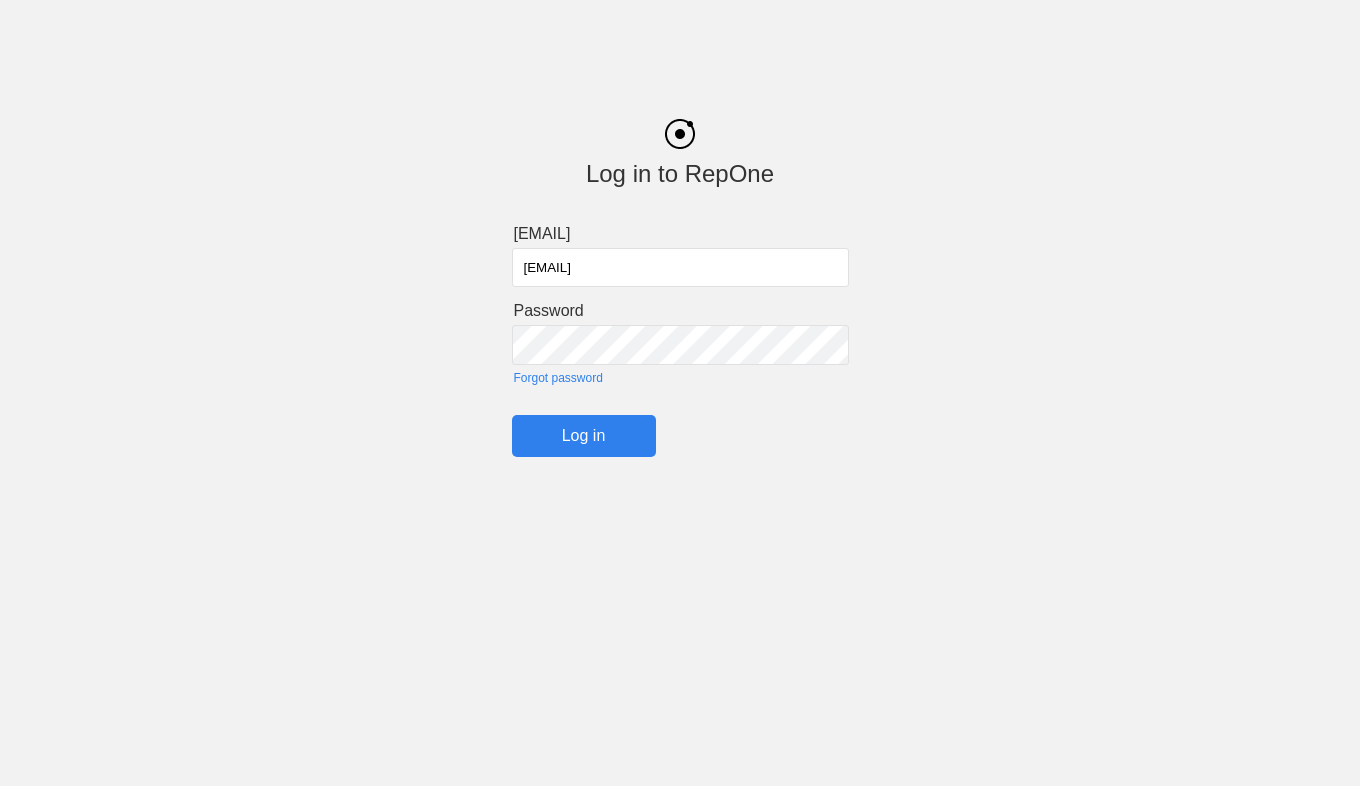 click on "Log in" at bounding box center (584, 436) 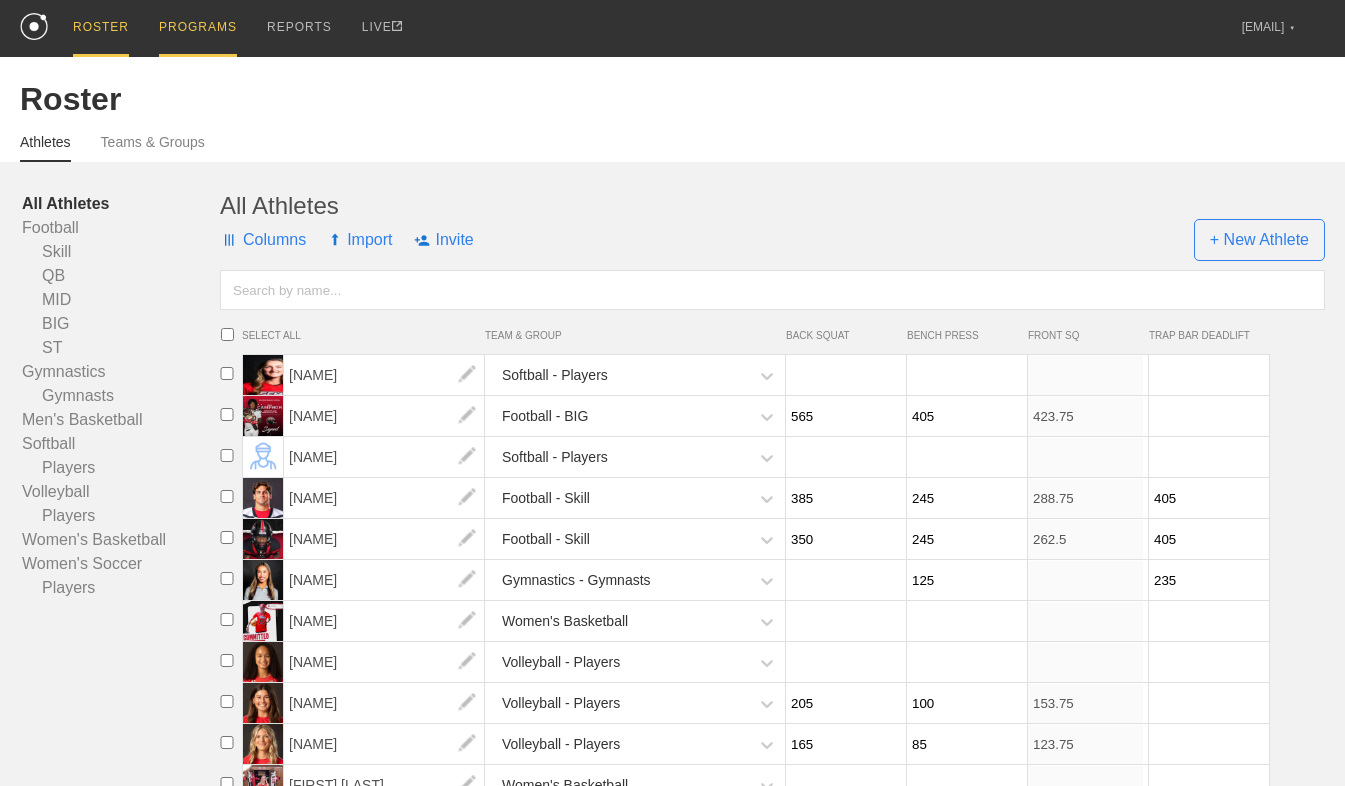 click on "PROGRAMS" at bounding box center (198, 28) 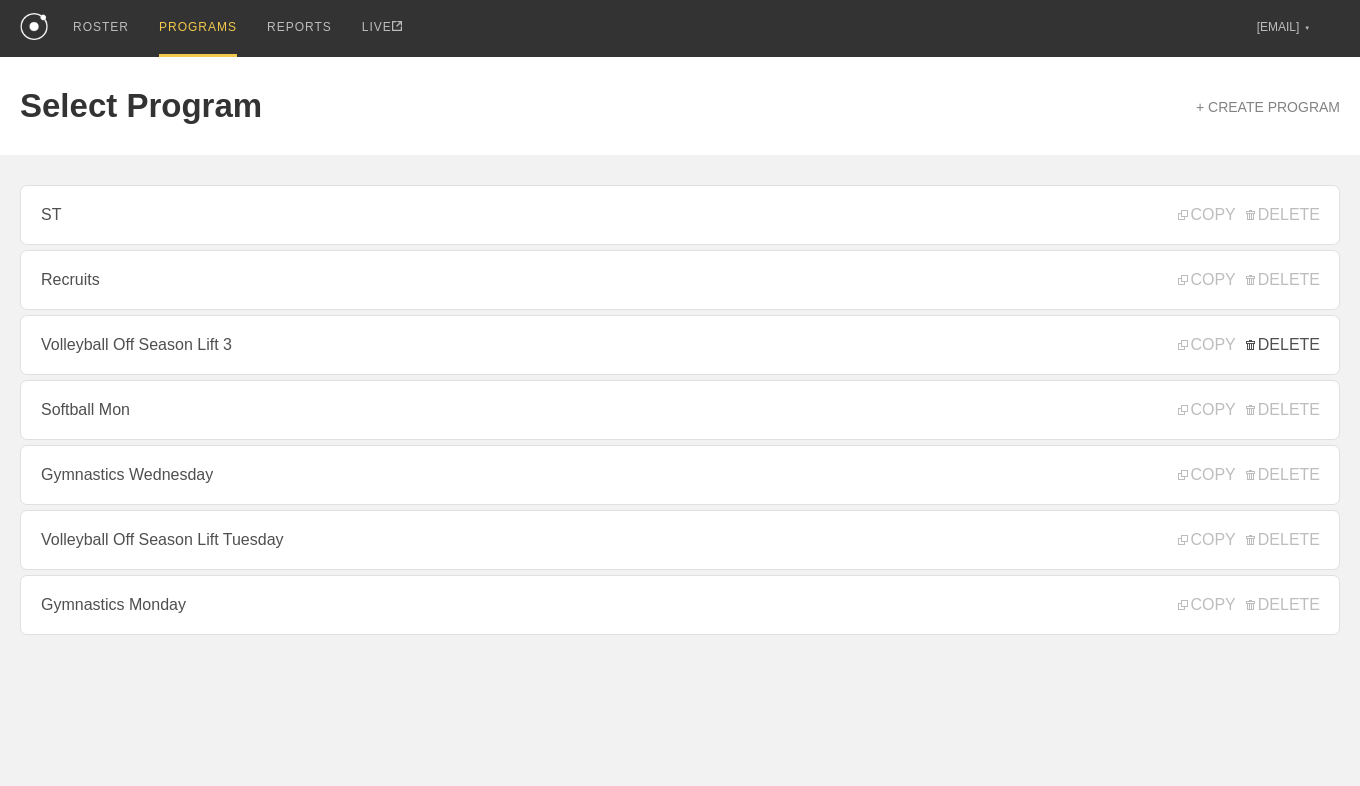 click on "DELETE" at bounding box center [1283, 345] 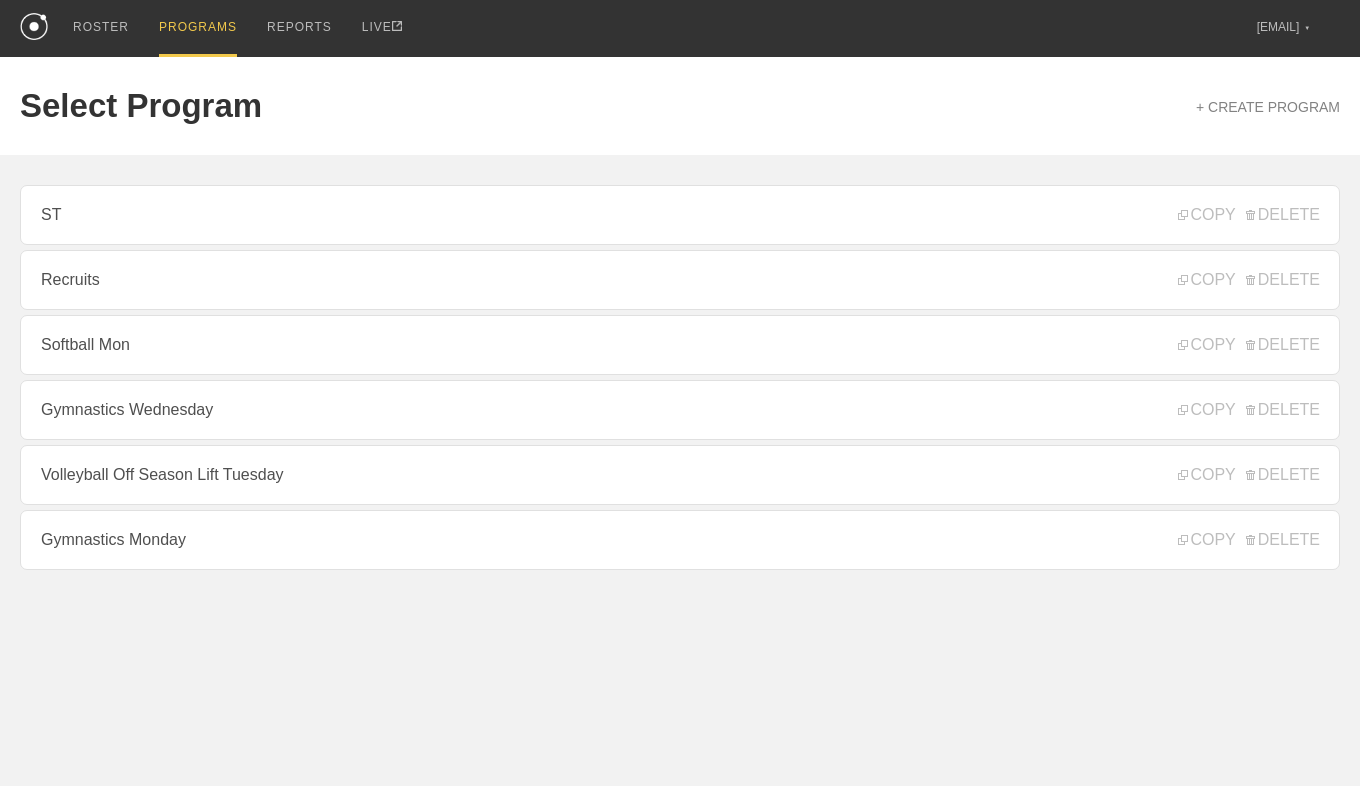 click on "COPY DELETE" at bounding box center (1244, 475) 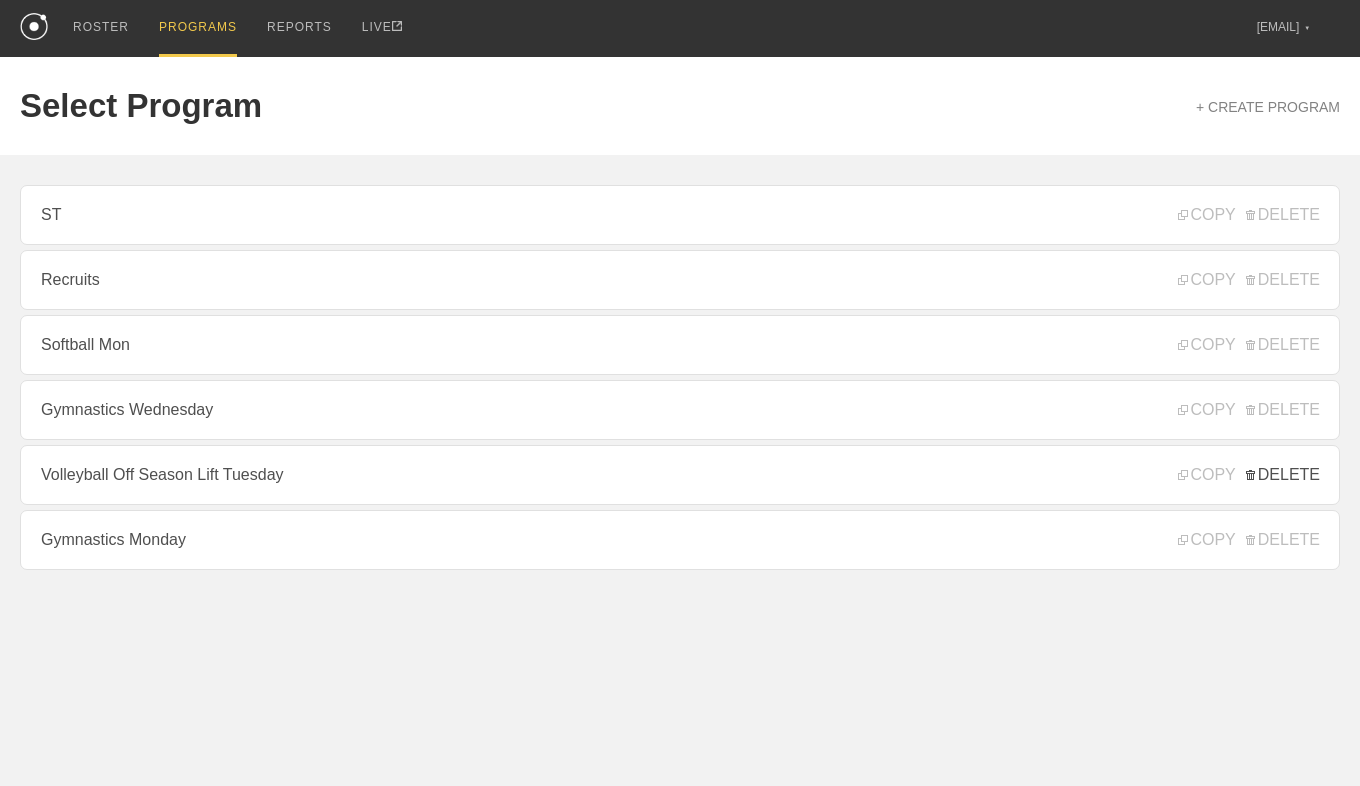 click on "DELETE" at bounding box center (1283, 475) 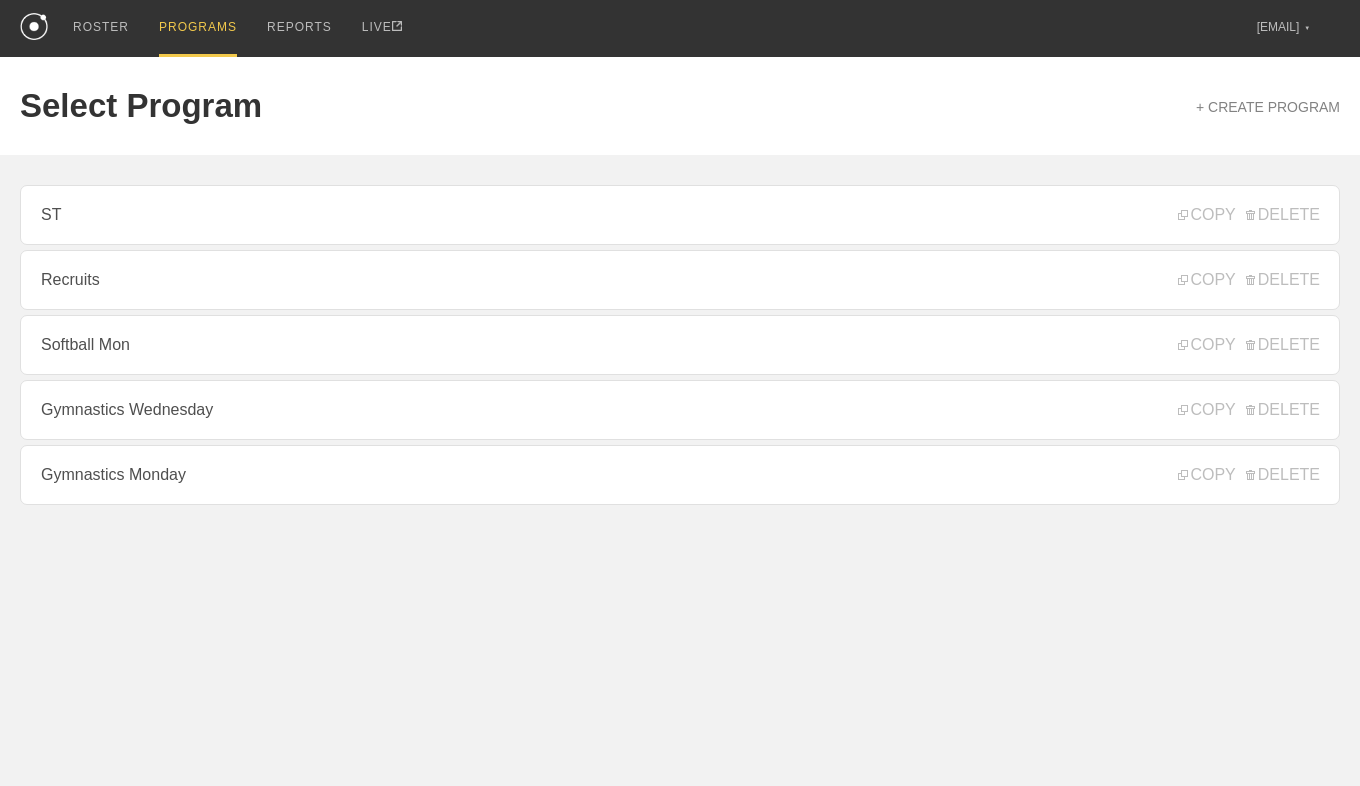 click on "+ CREATE PROGRAM" at bounding box center [1268, 107] 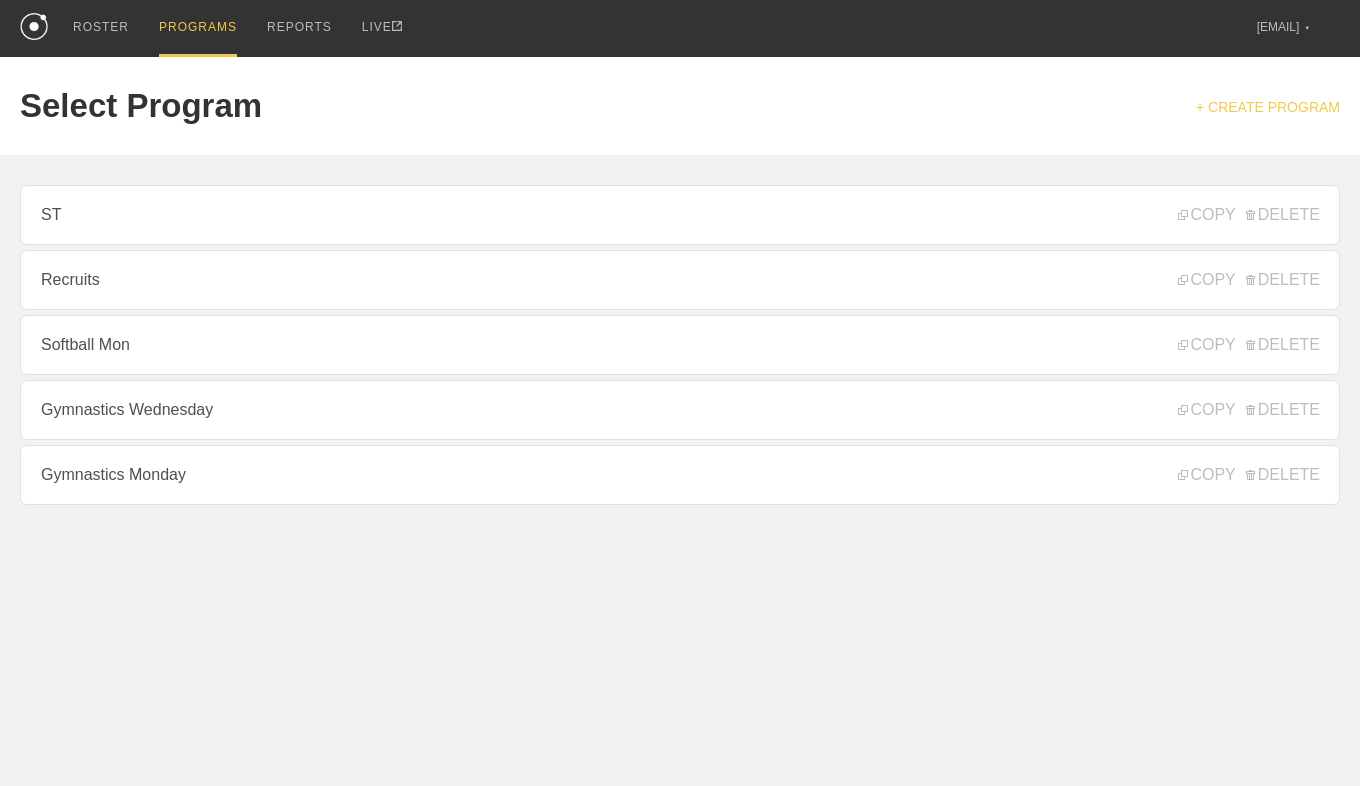 click on "+ CREATE PROGRAM" at bounding box center [1268, 107] 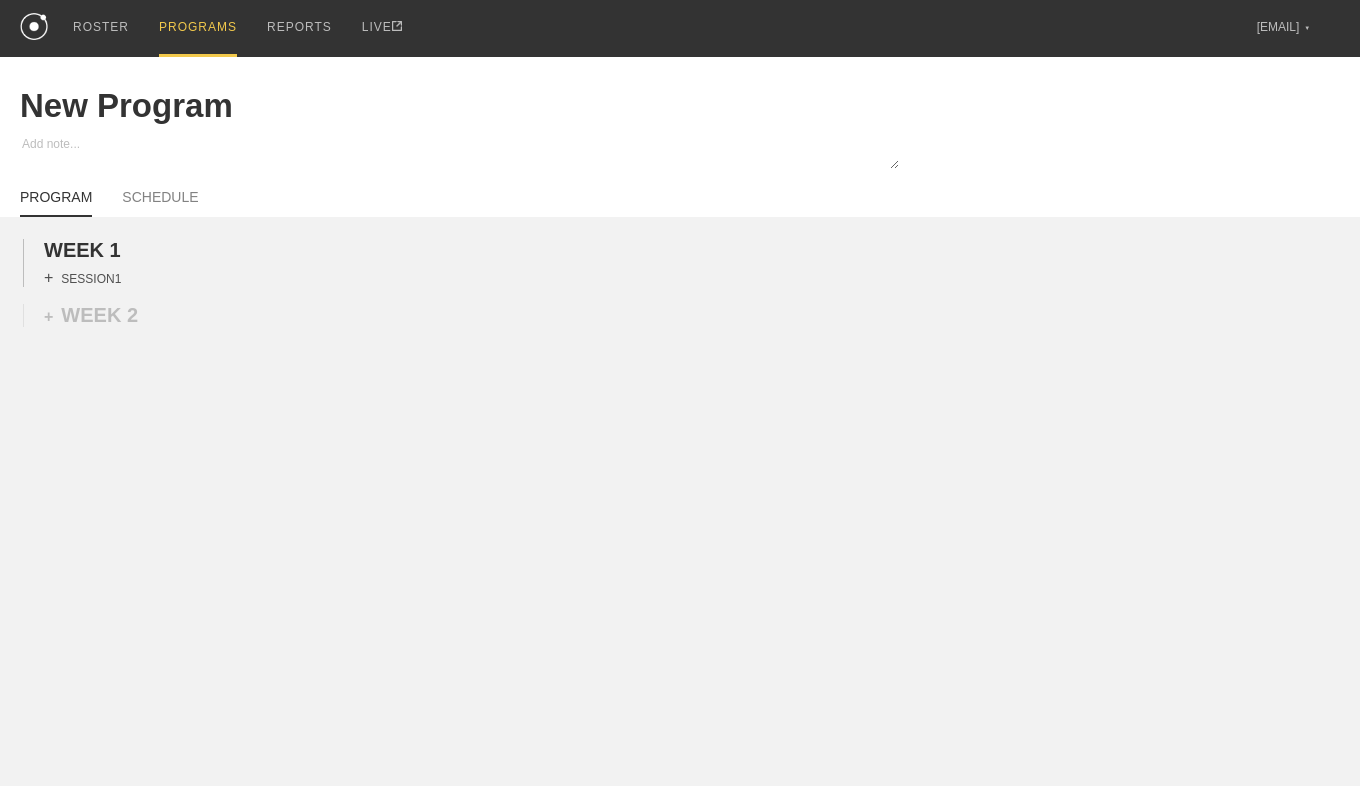 click on "+ SESSION  1" at bounding box center [82, 278] 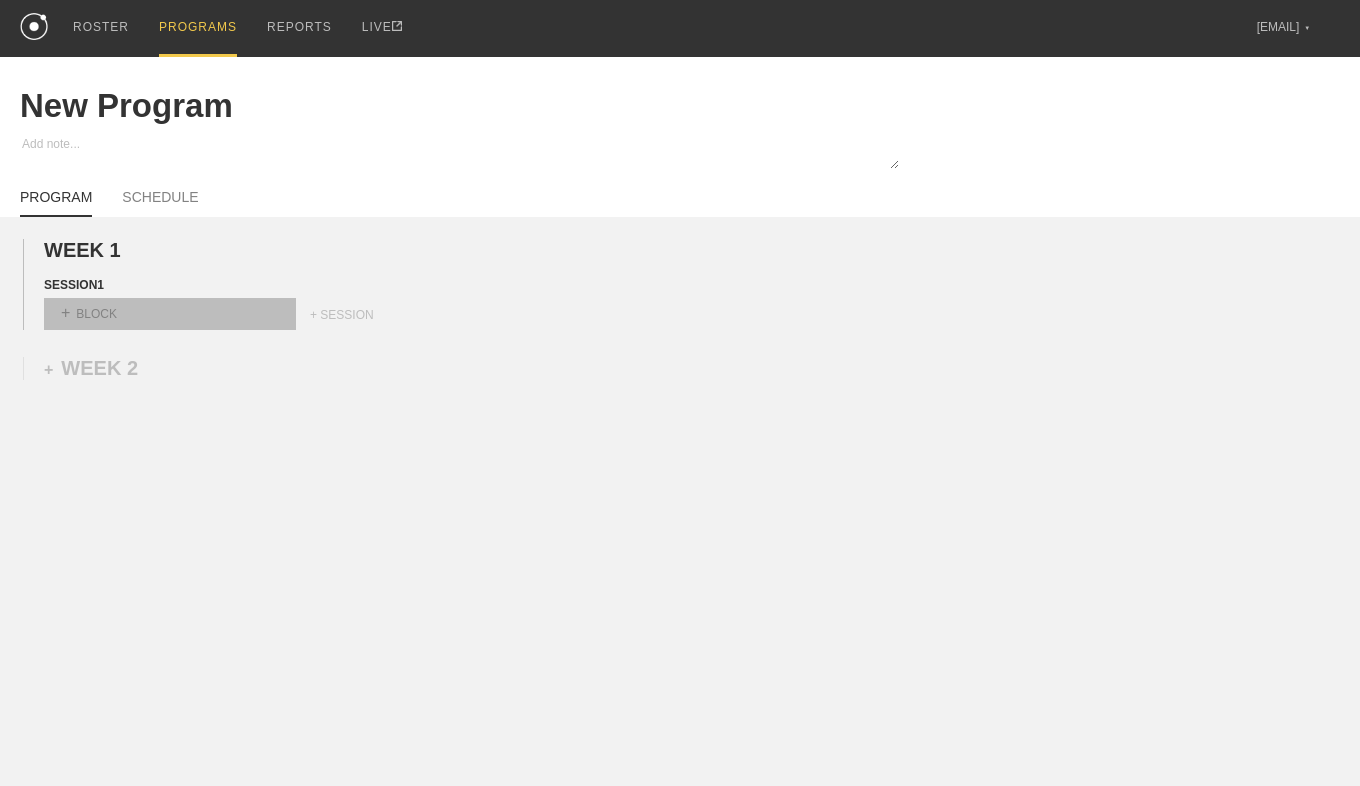 click on "+  BLOCK" at bounding box center (170, 314) 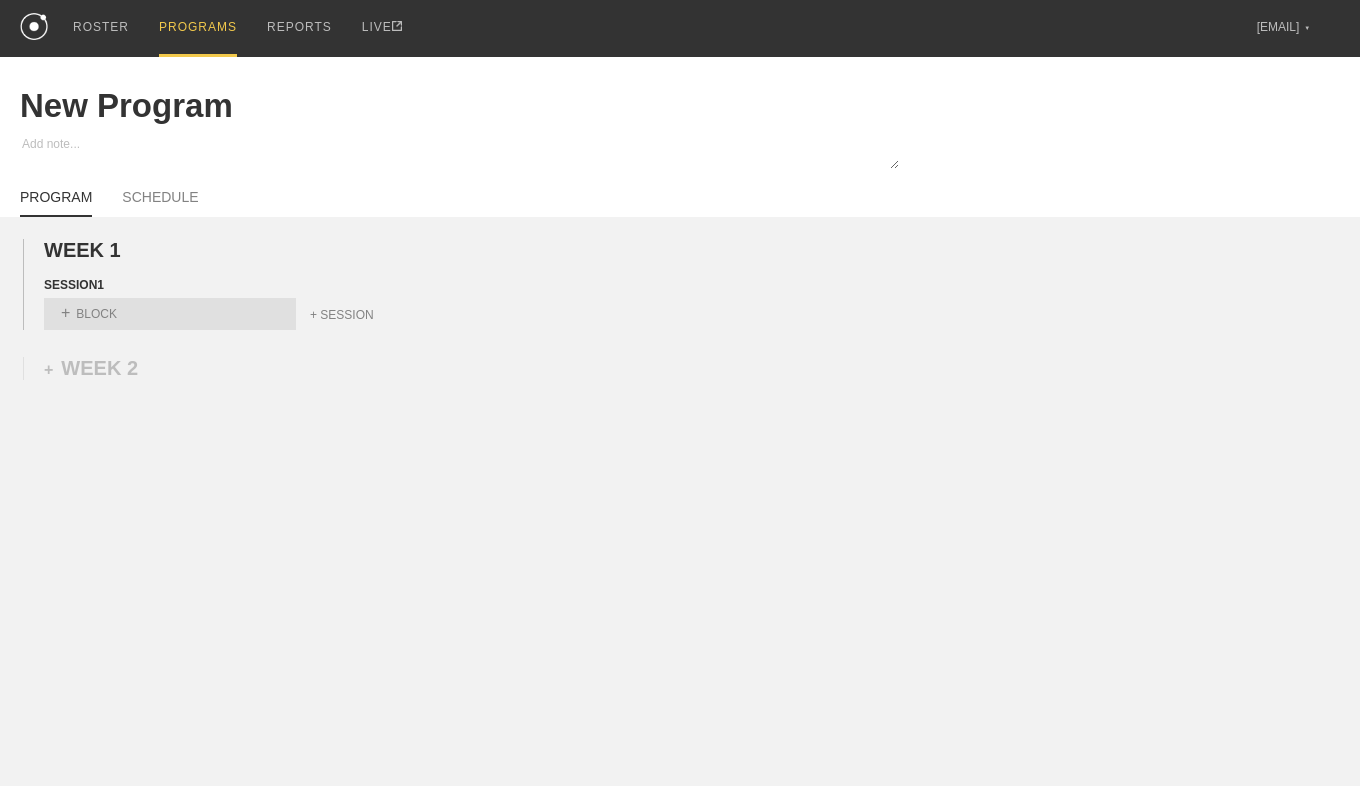 click on "+ SESSION" at bounding box center [354, 319] 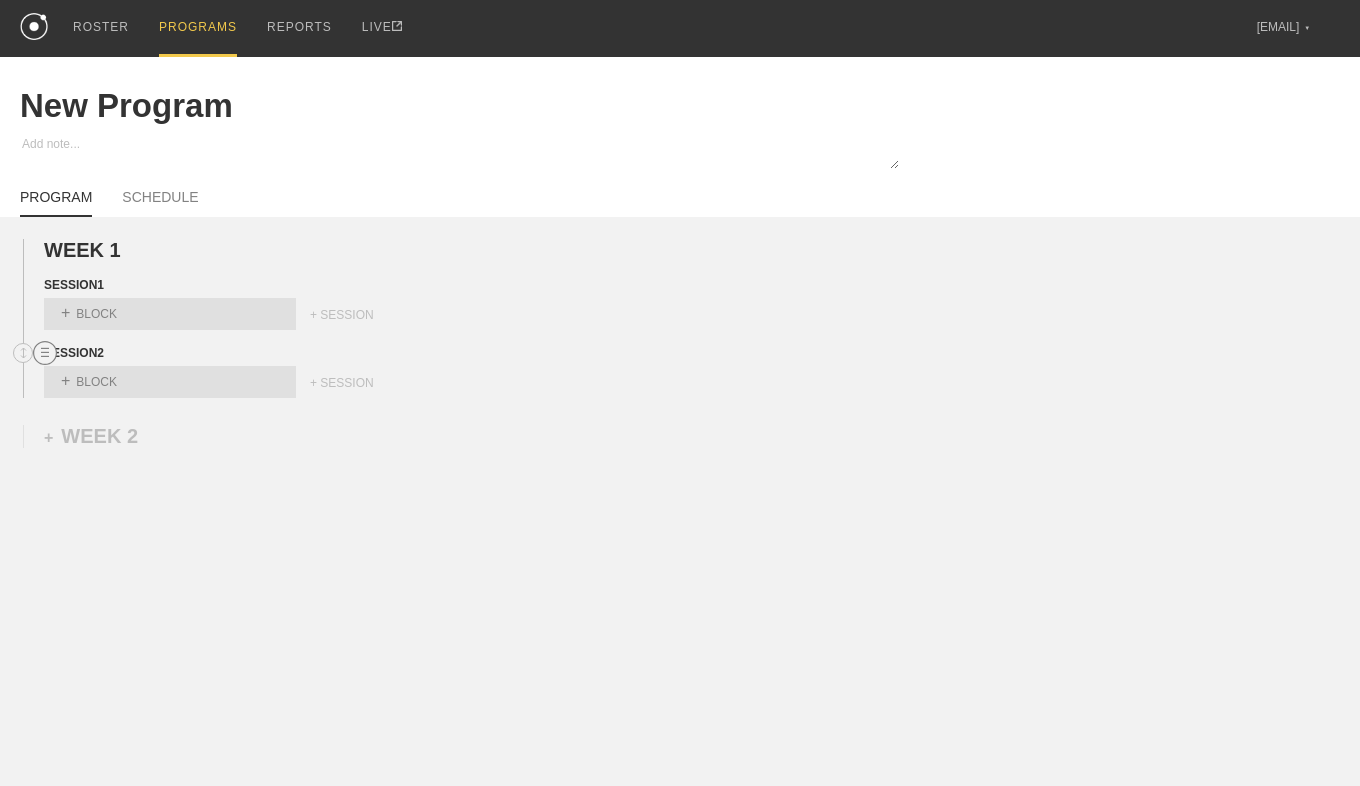 click 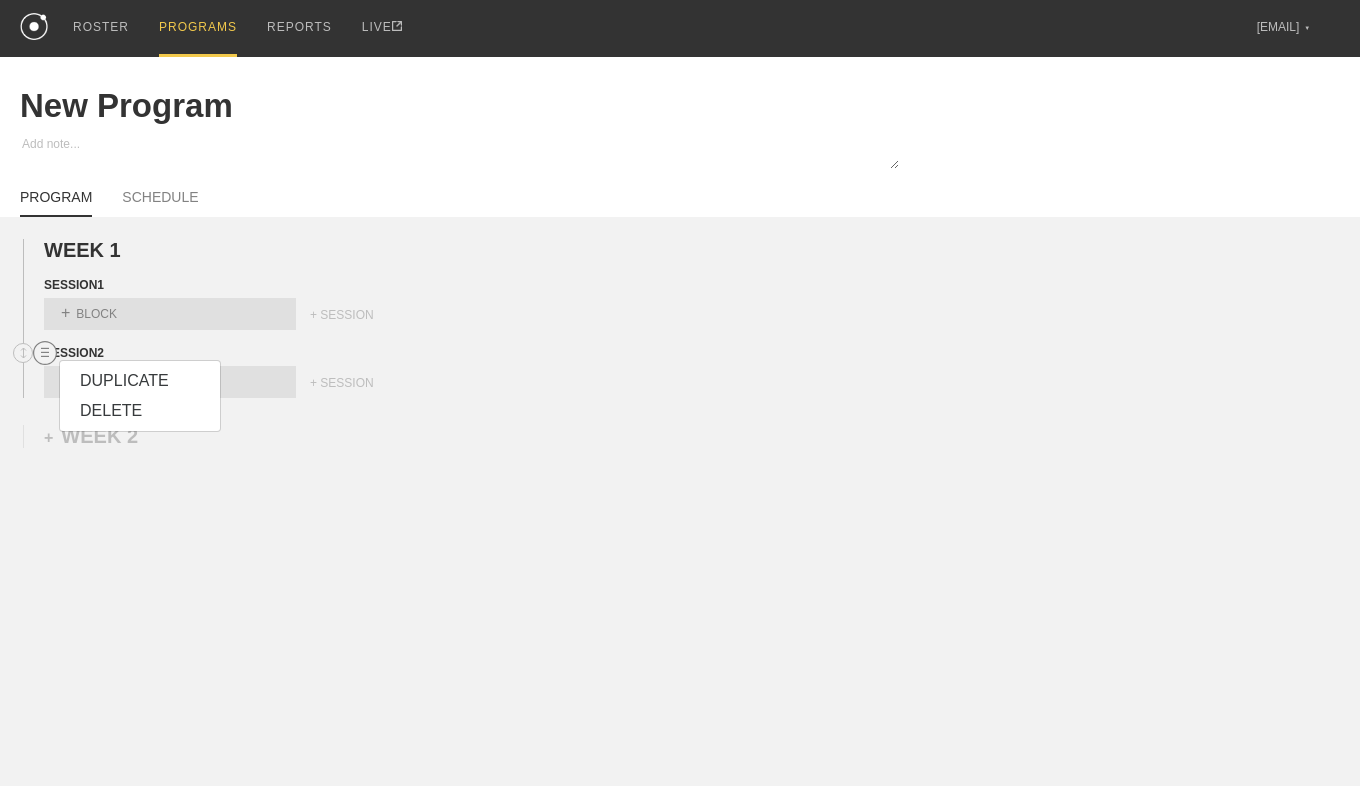 click on "DELETE" at bounding box center [140, 411] 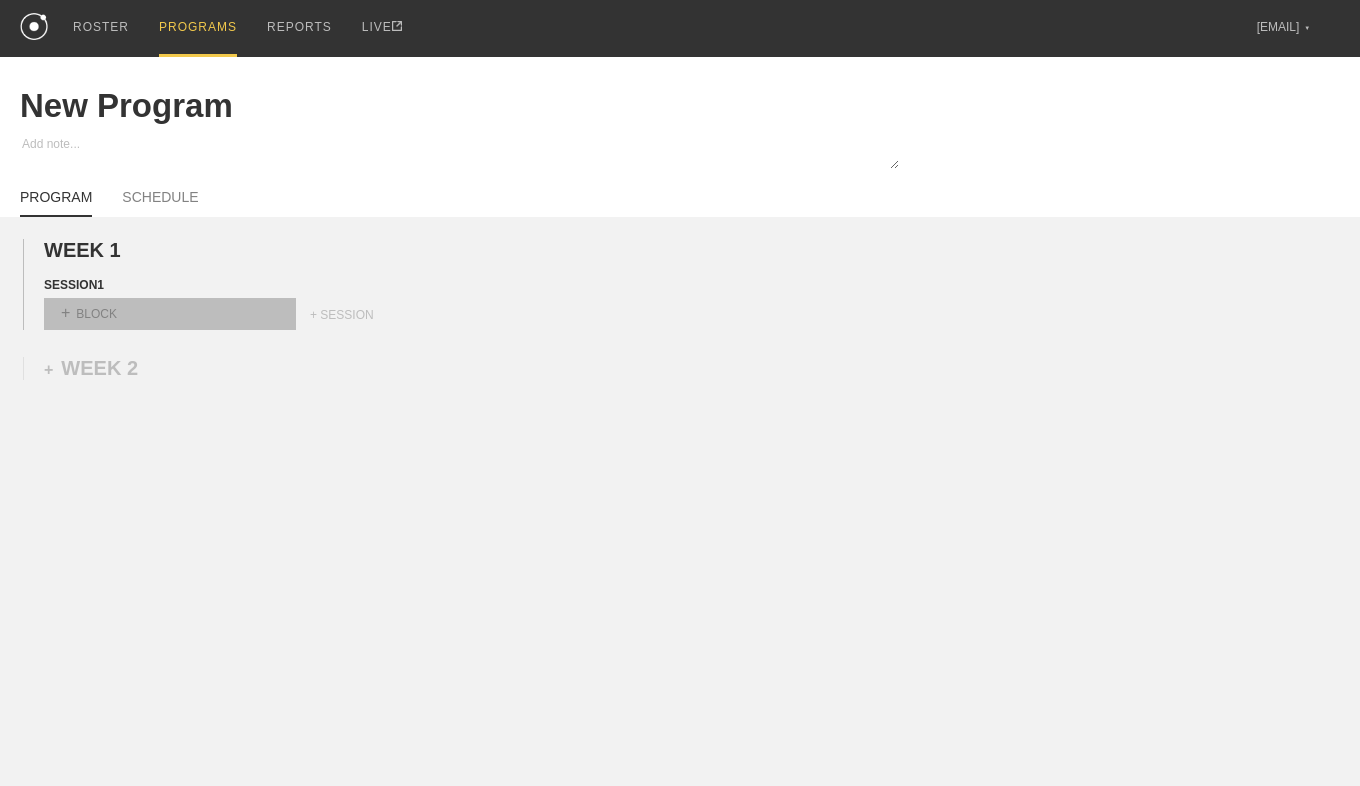 click on "+  BLOCK" at bounding box center (170, 314) 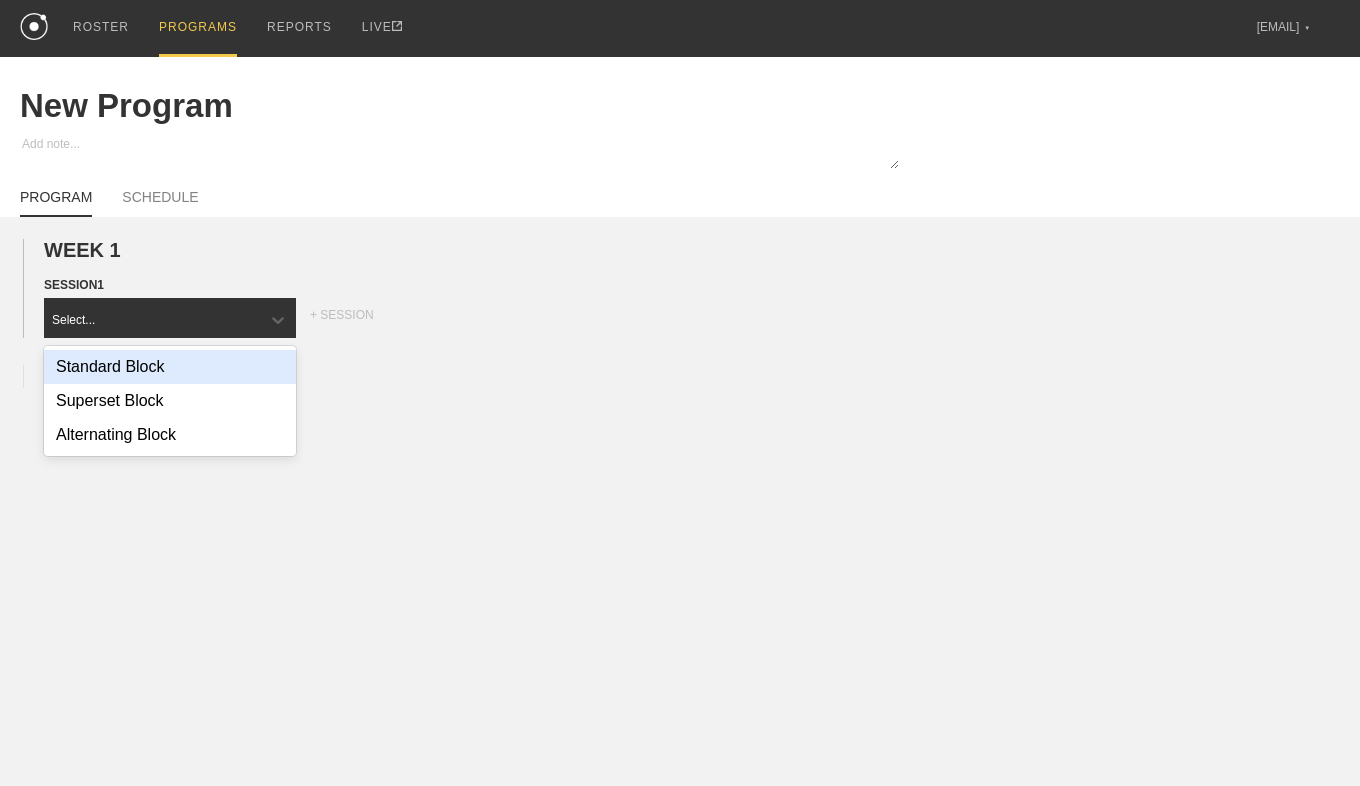 click on "Standard Block" at bounding box center (170, 367) 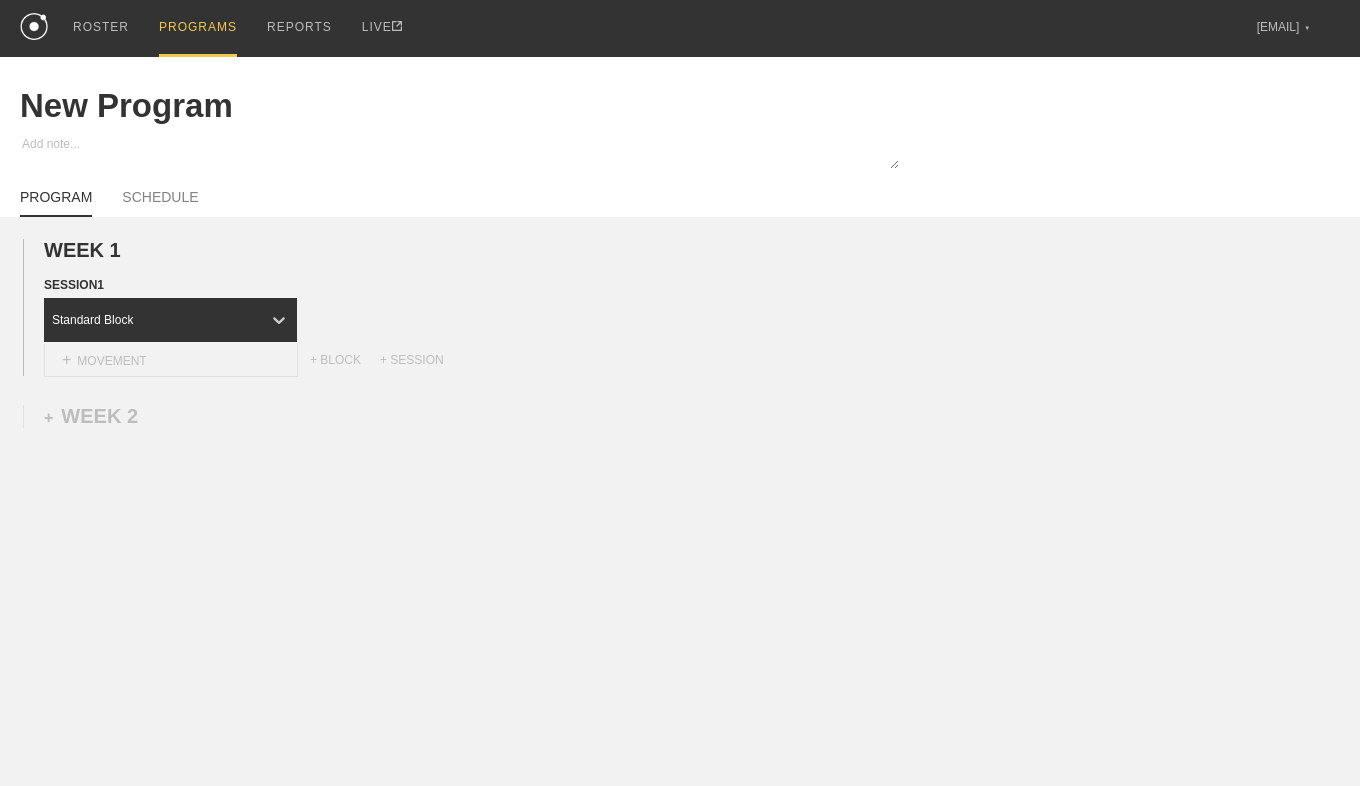 click on "+  MOVEMENT" at bounding box center [171, 360] 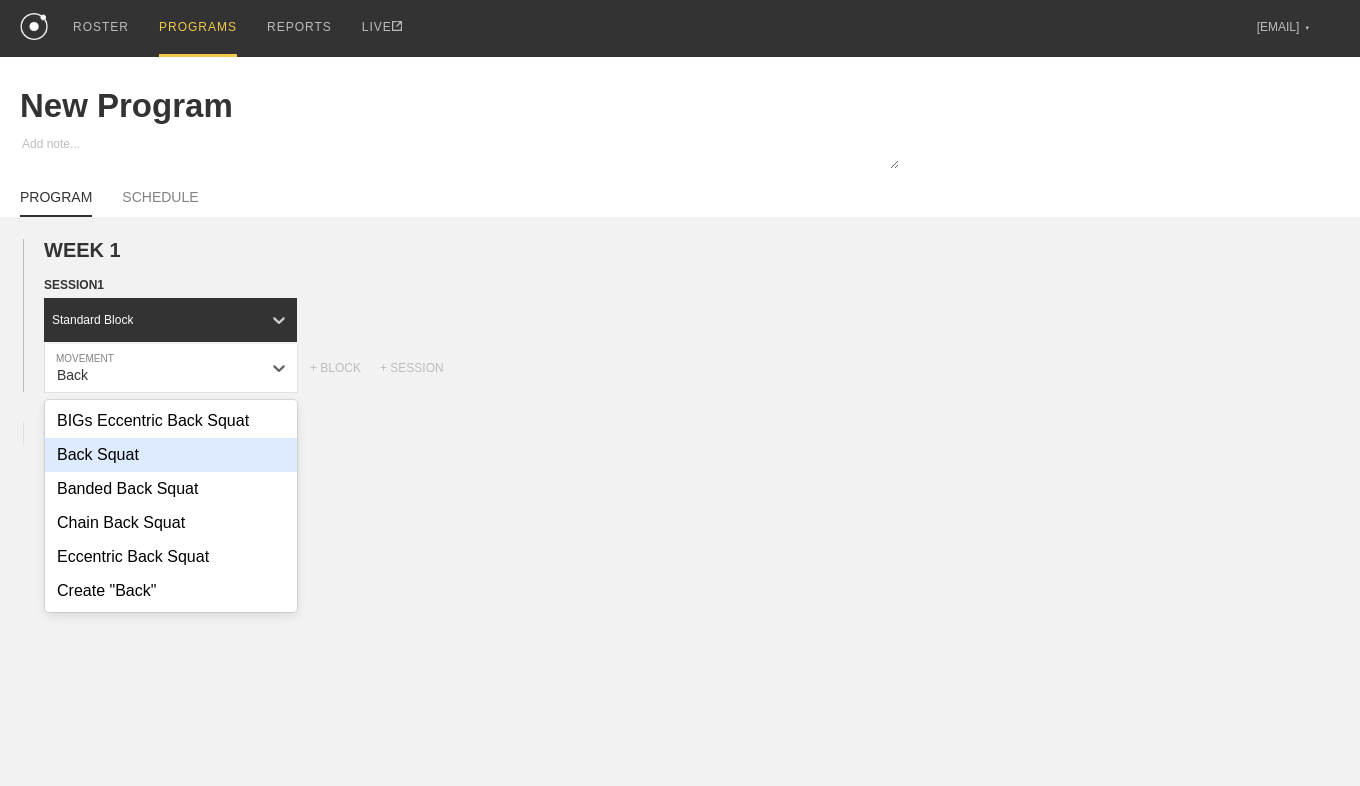 click on "Back Squat" at bounding box center [171, 455] 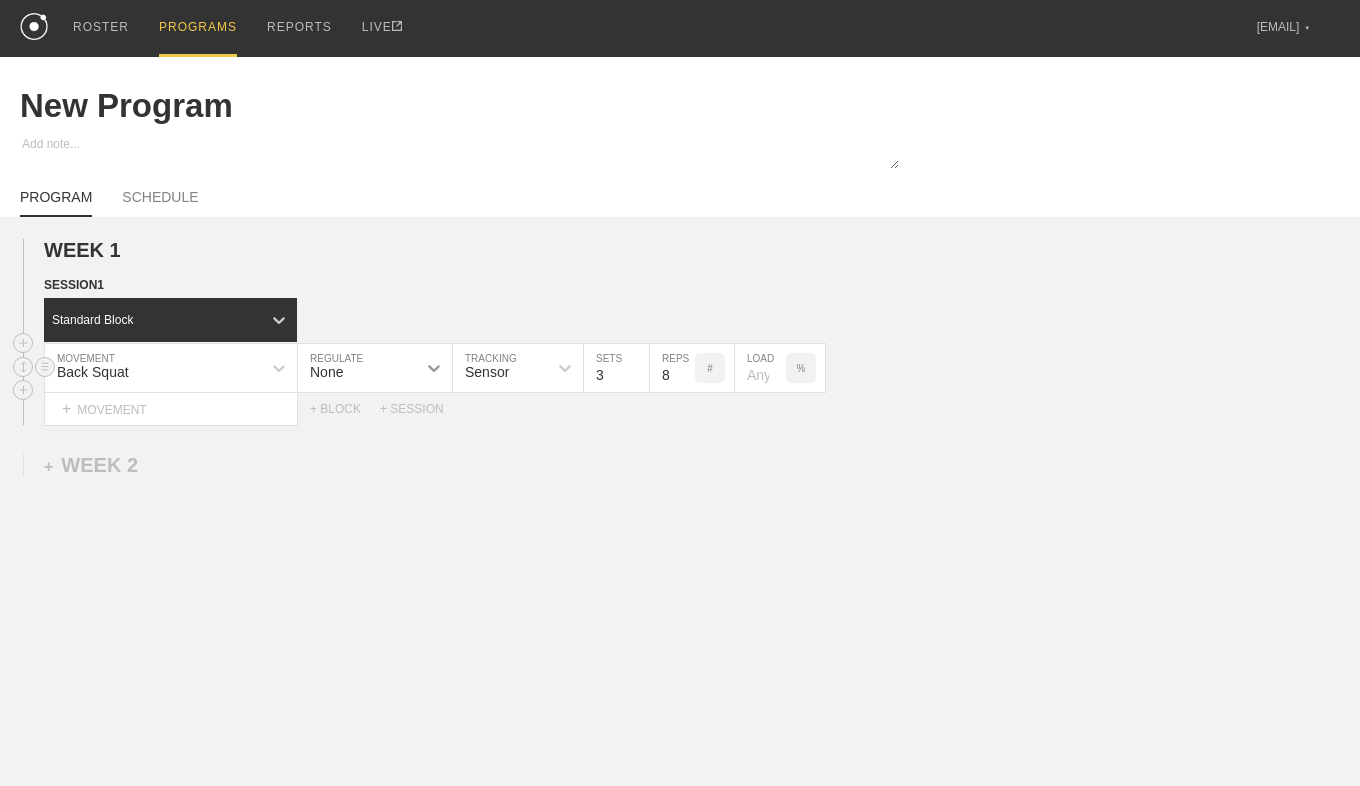 click at bounding box center (434, 368) 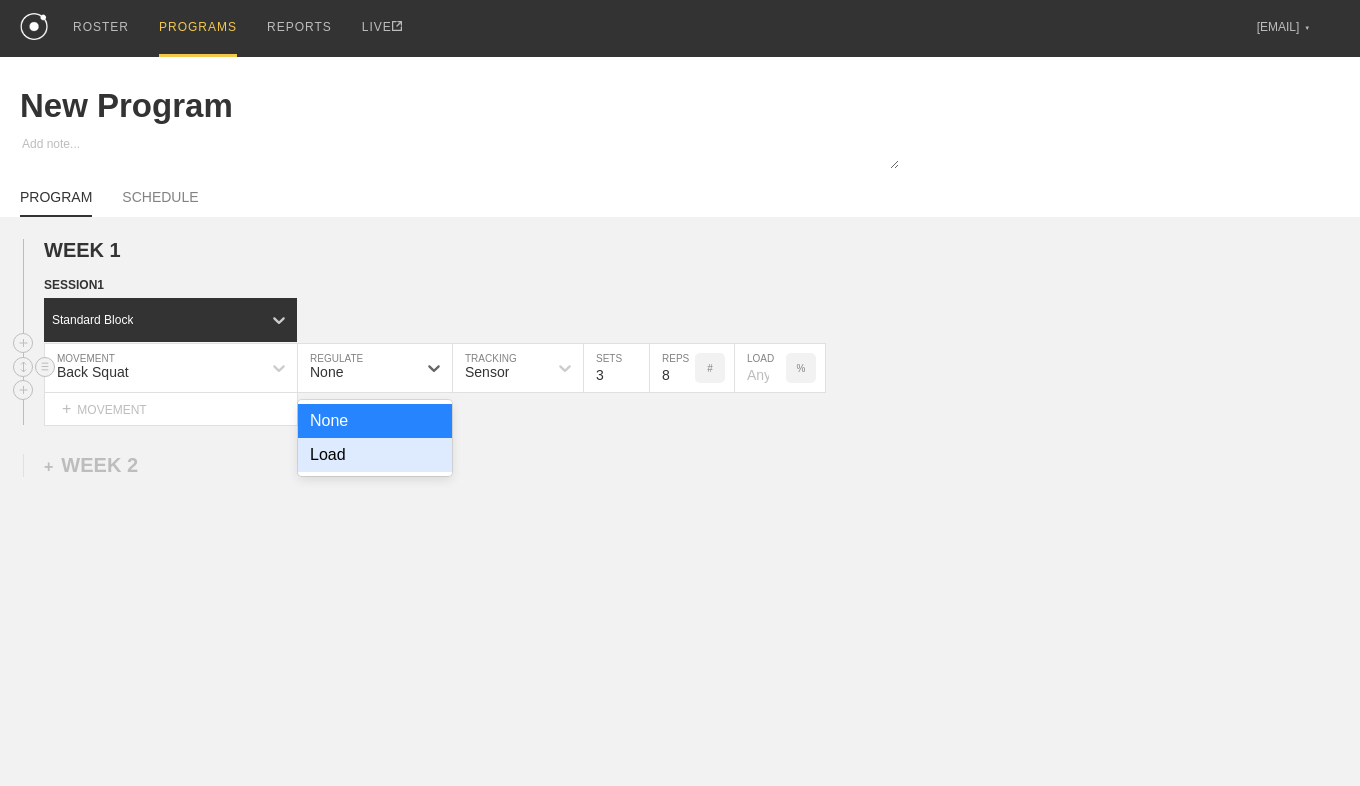 click on "Load" at bounding box center [375, 455] 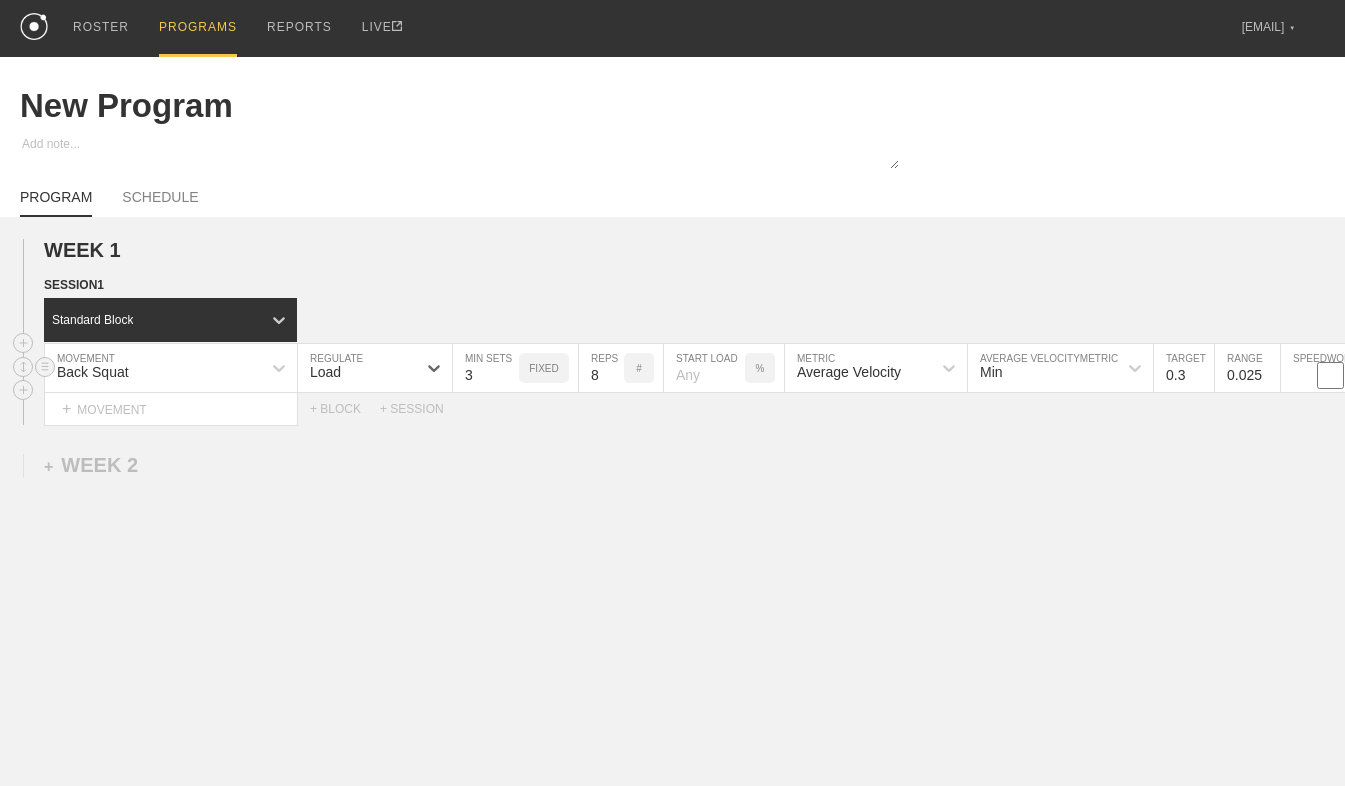 click on "3" at bounding box center (486, 368) 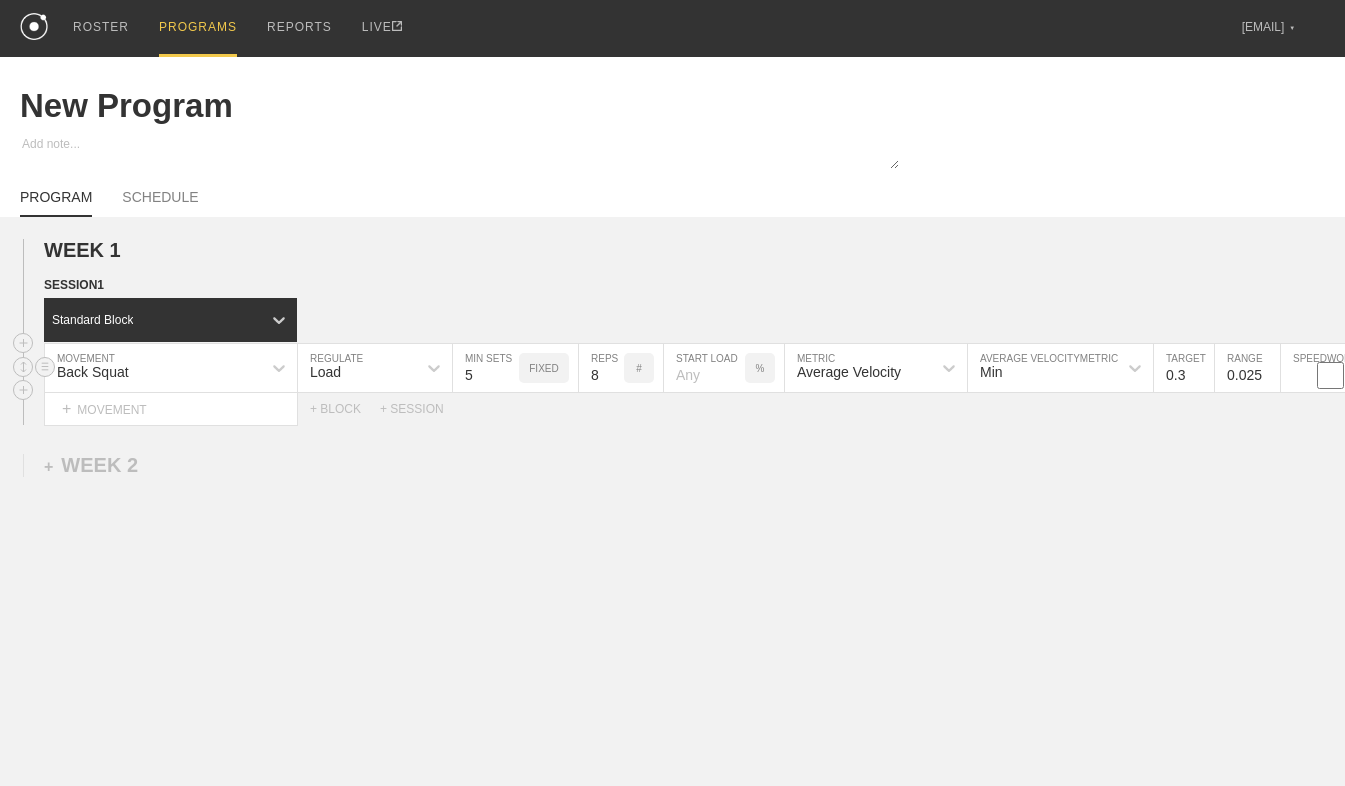 type on "5" 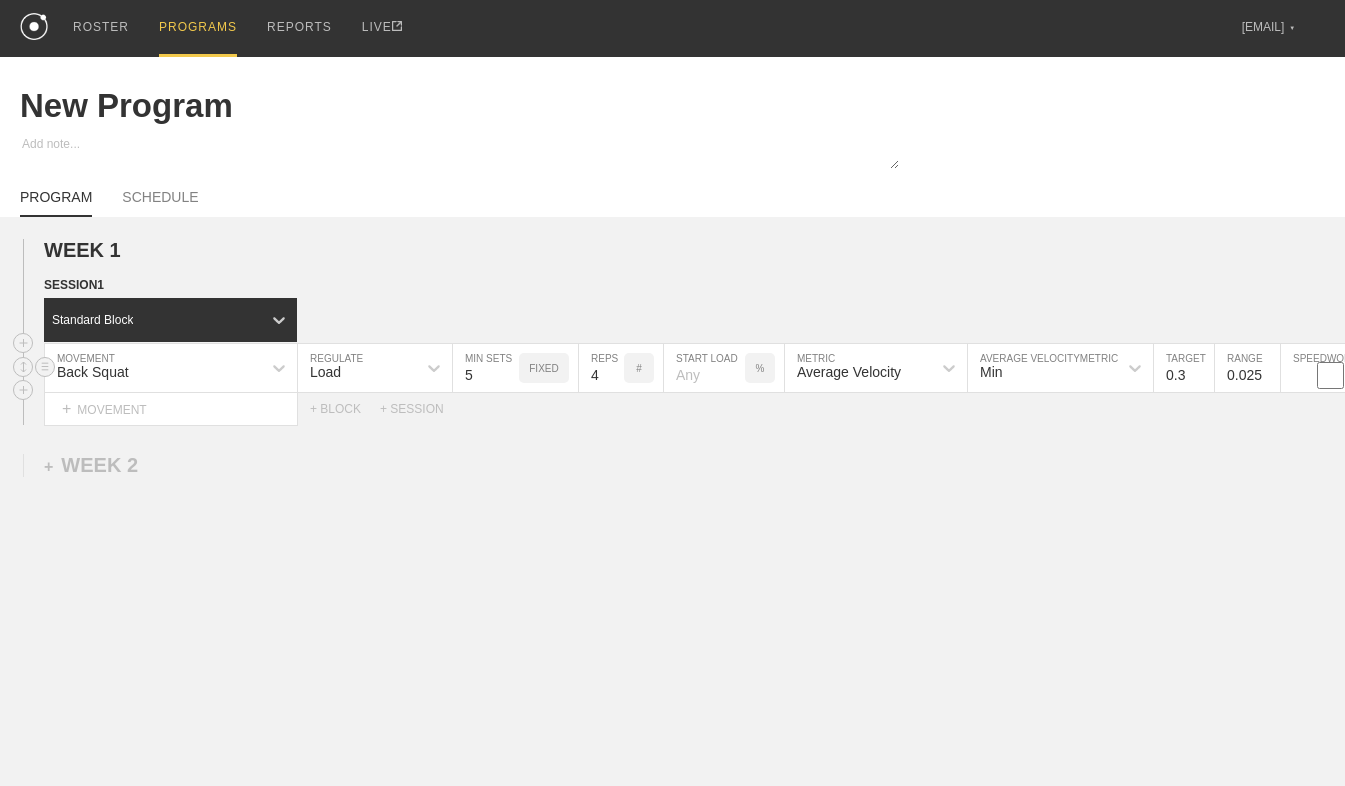 type on "4" 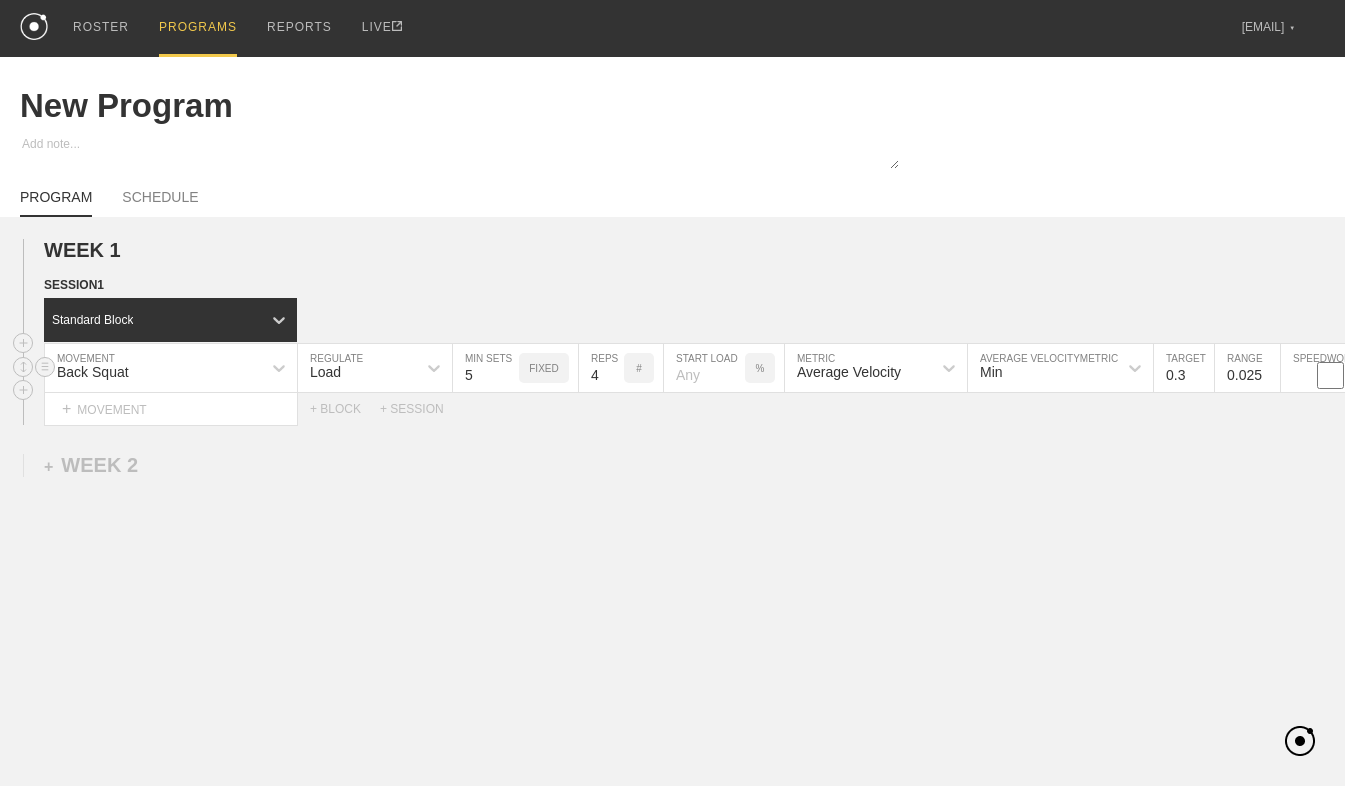 click at bounding box center [704, 368] 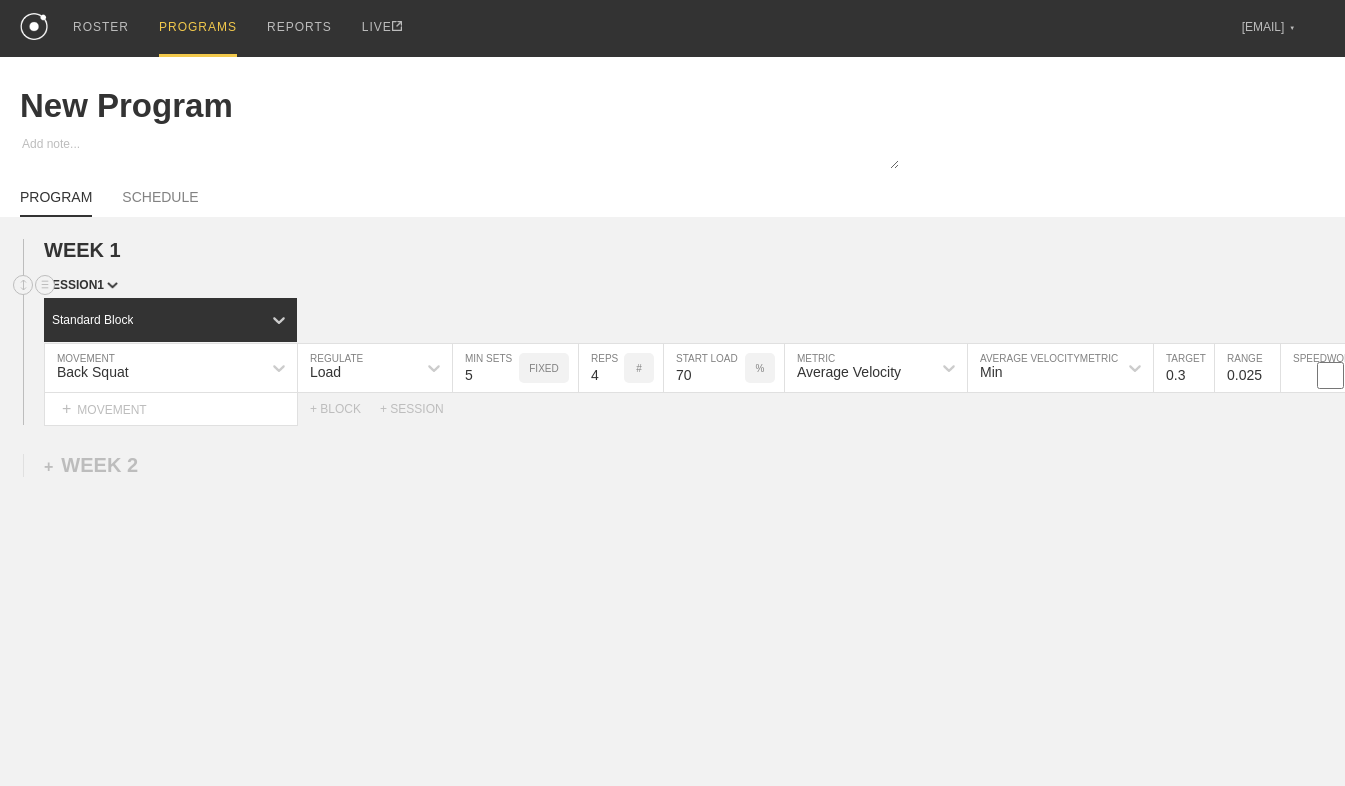 type on "70" 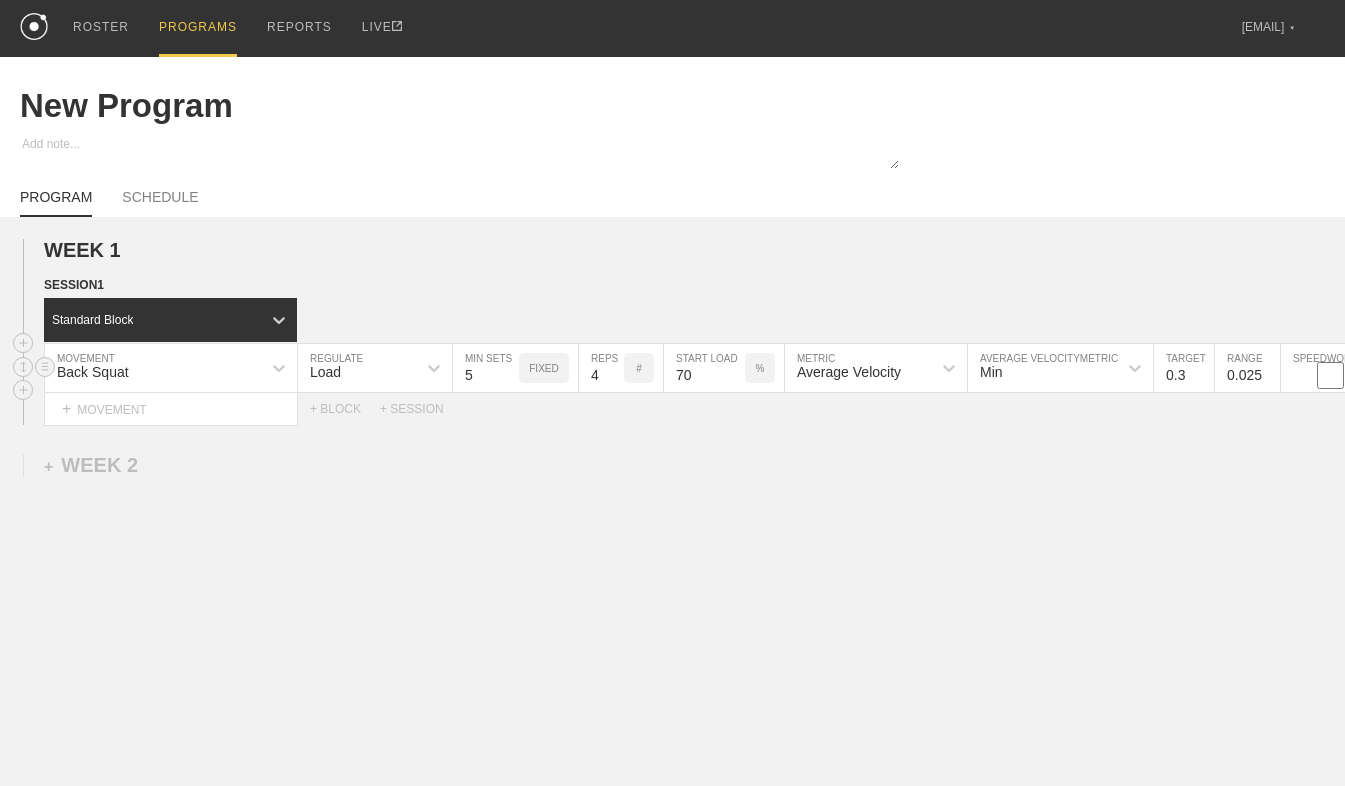 click on "0.3" at bounding box center (1184, 368) 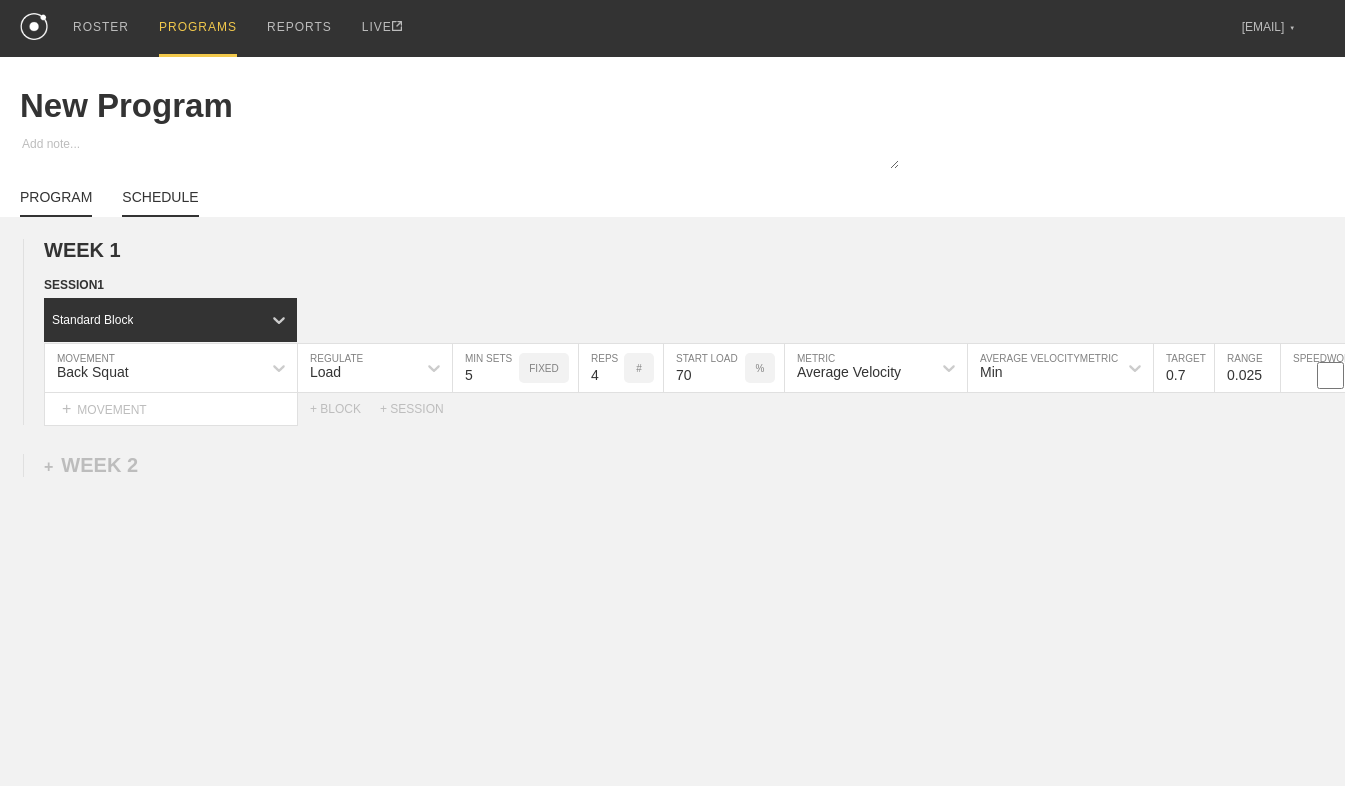 type on "0.7" 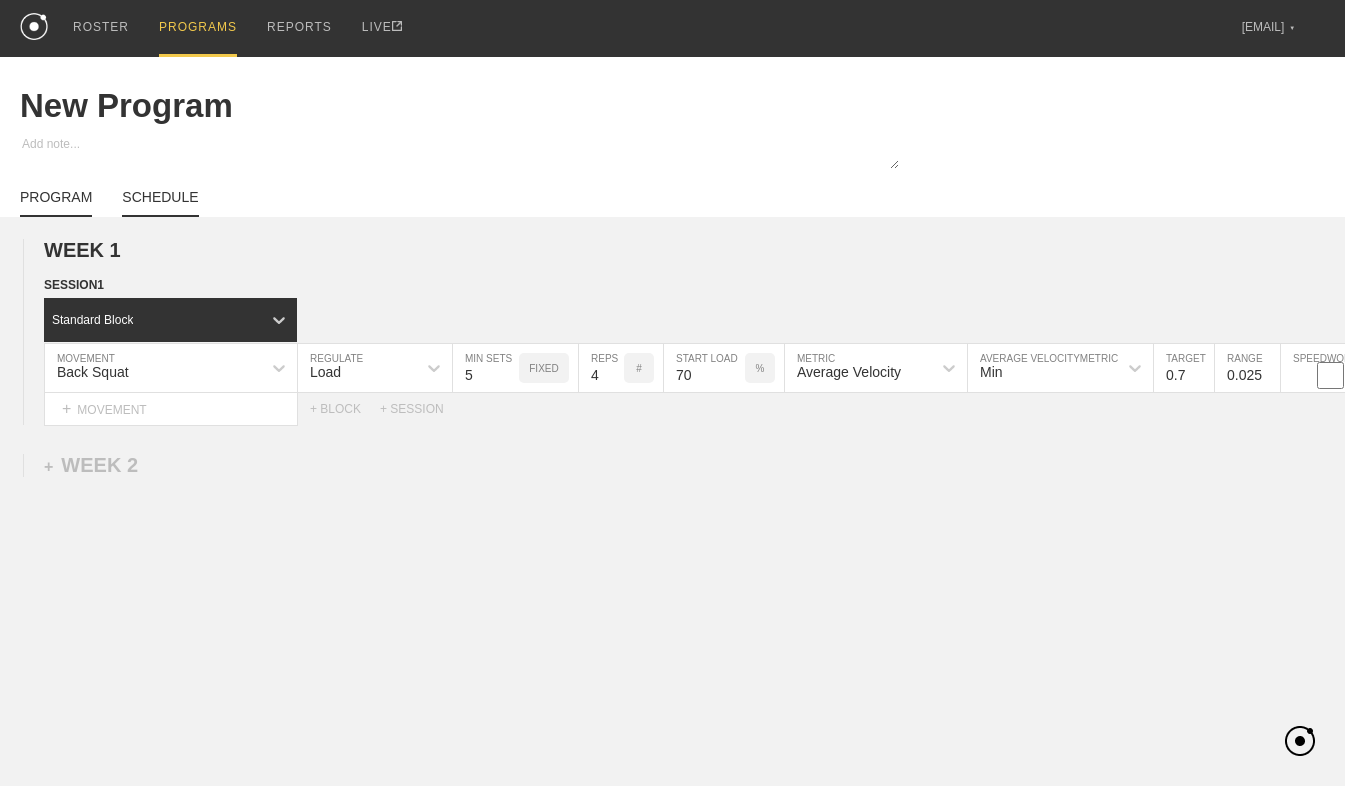click on "SCHEDULE" at bounding box center [160, 203] 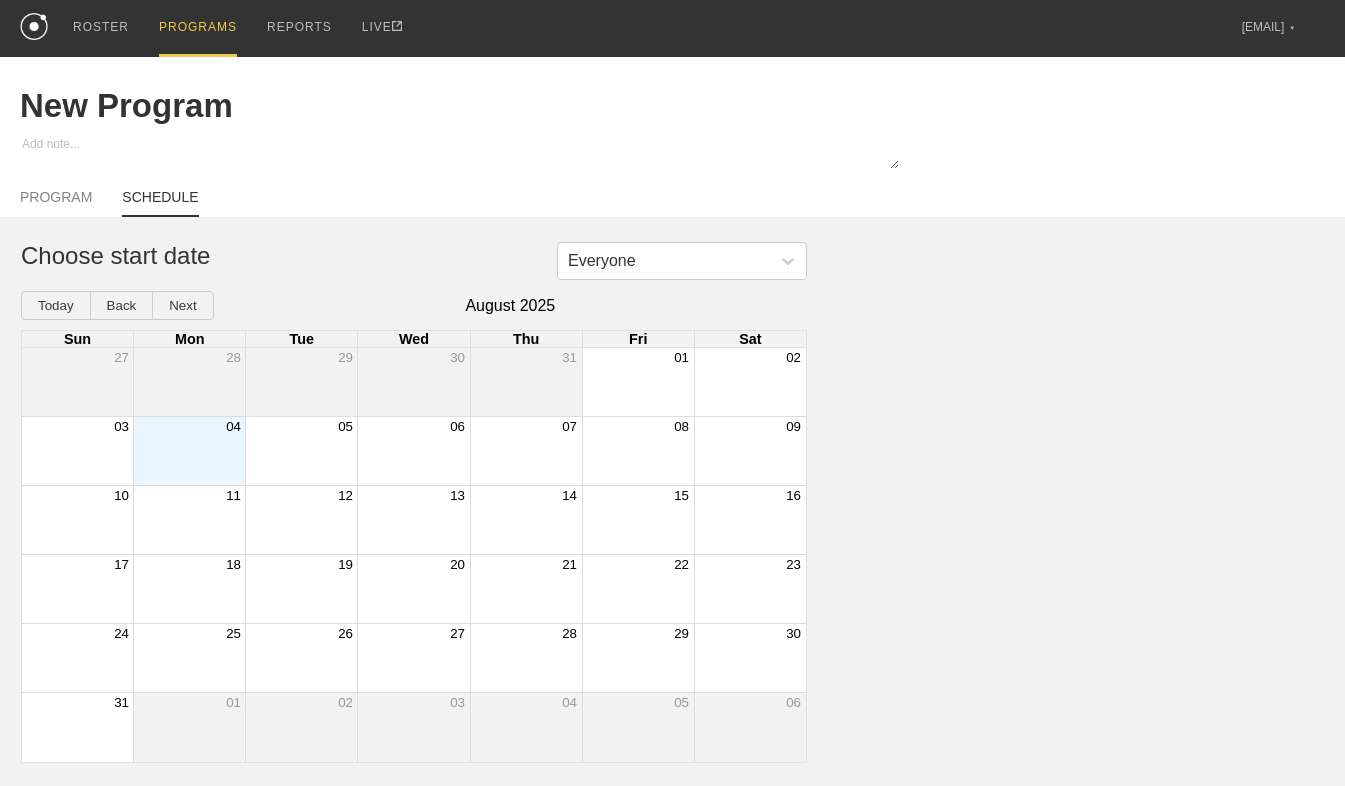 type on "x" 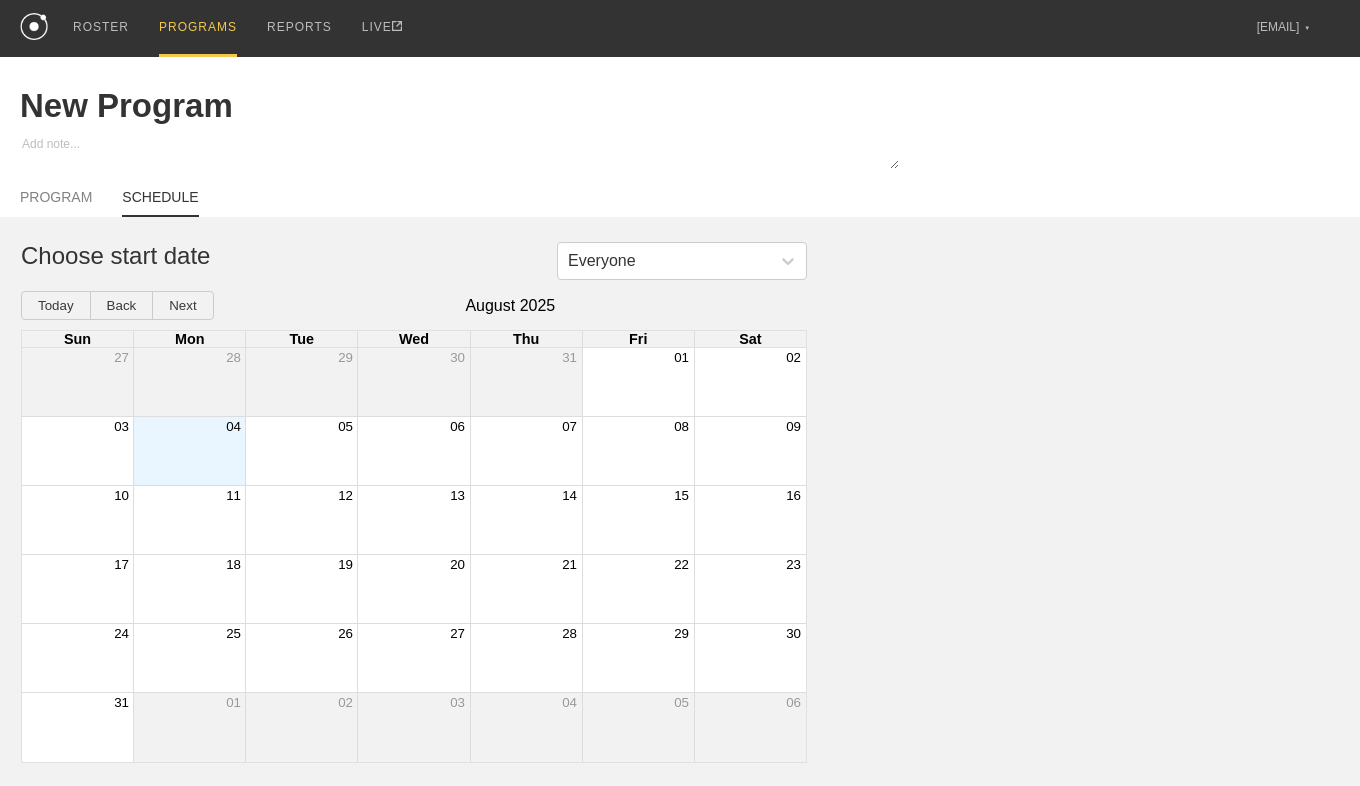 click at bounding box center (189, 451) 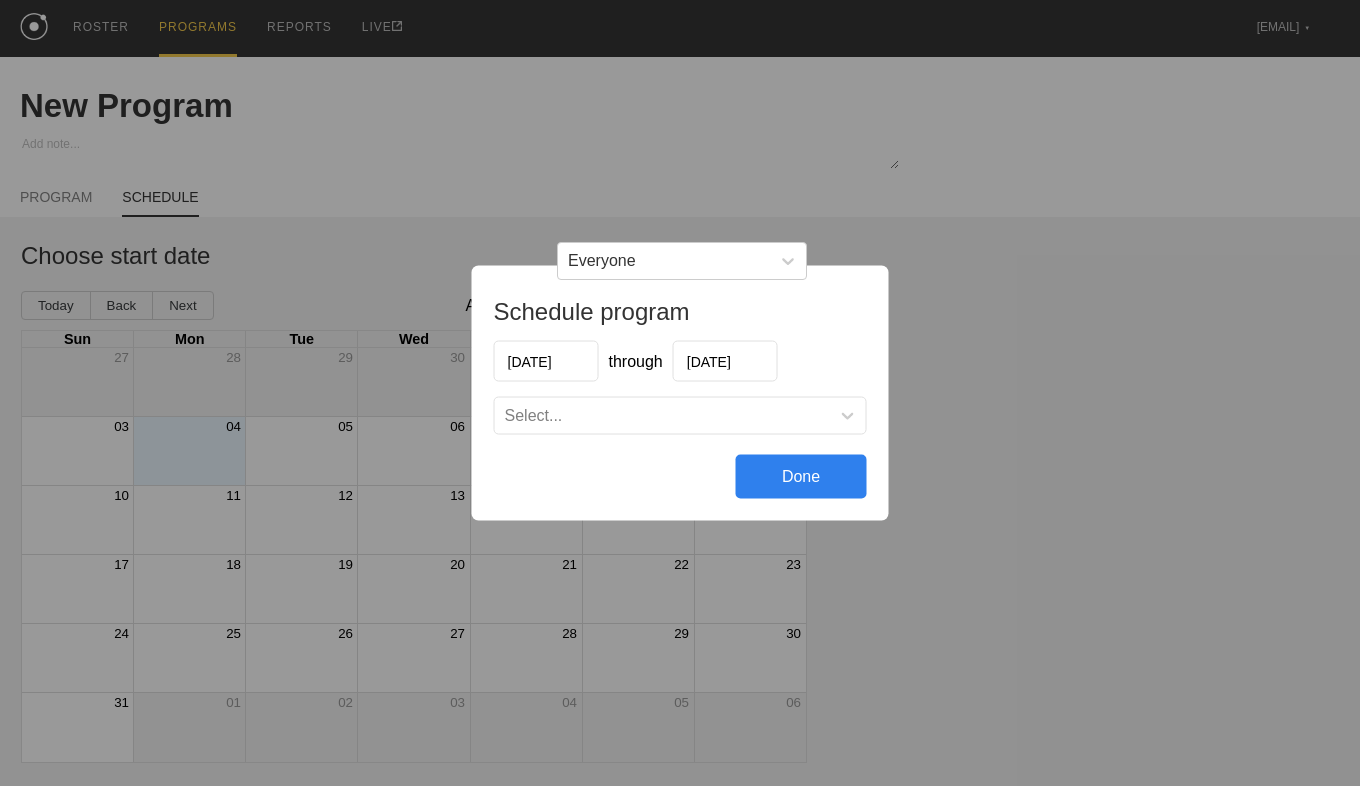 click on "[DATE]" at bounding box center (725, 361) 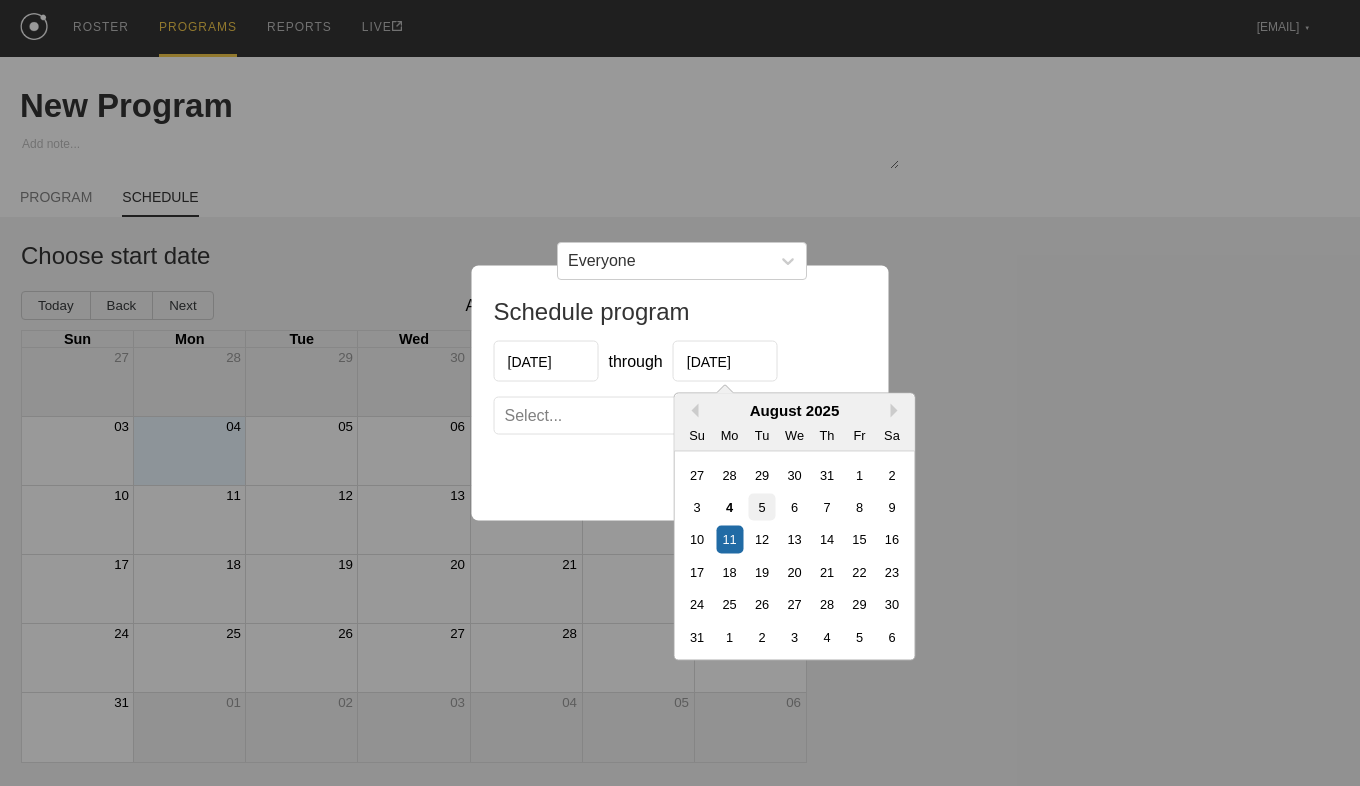 click on "5" at bounding box center [761, 507] 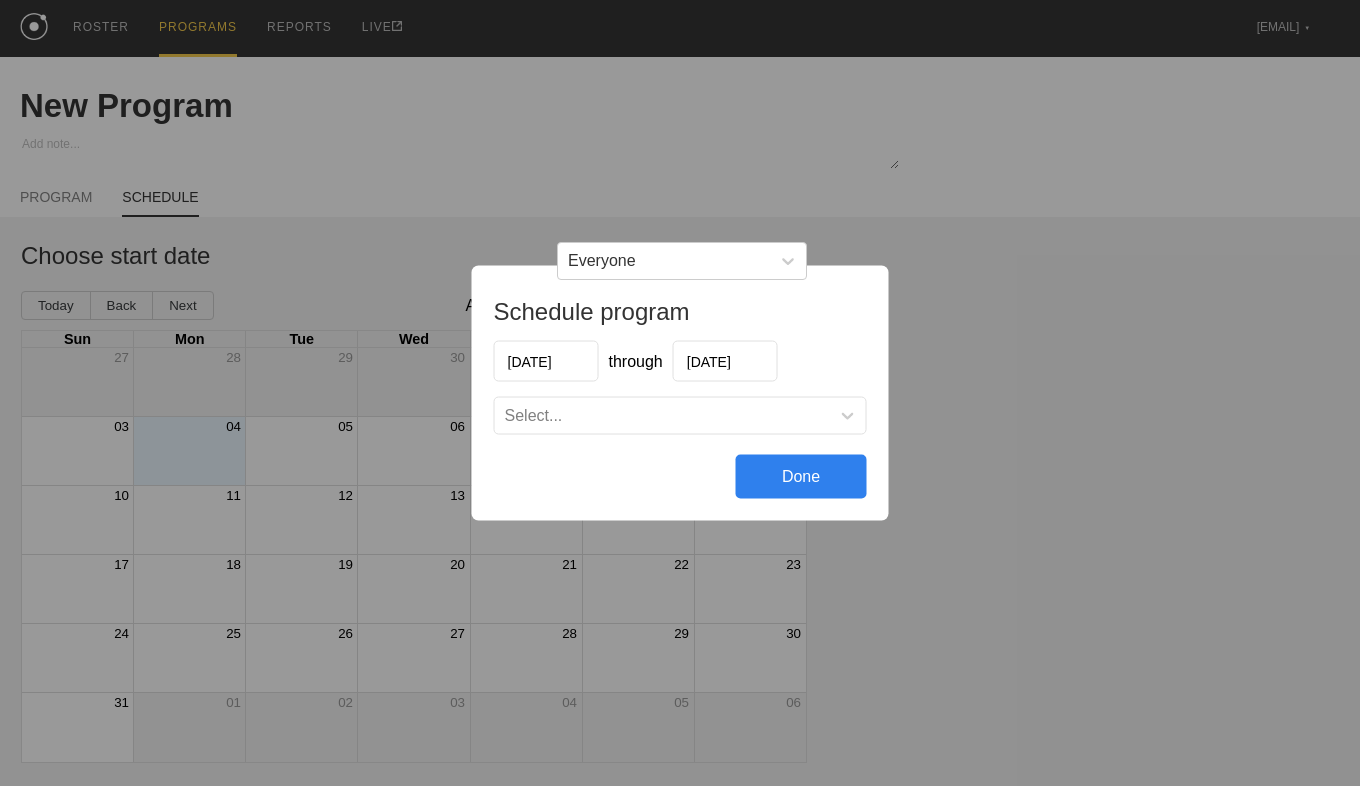 click on "Select..." at bounding box center [680, 416] 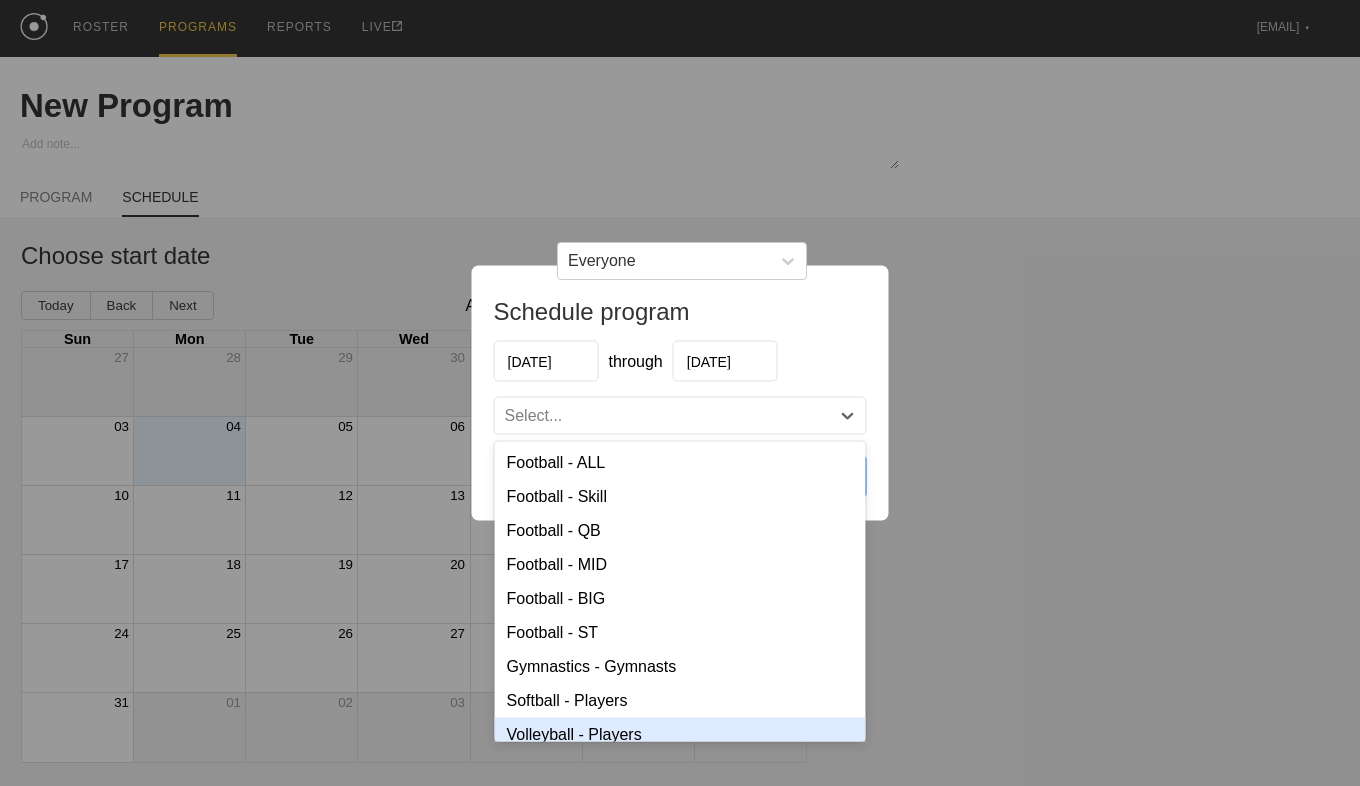 click on "Volleyball - Players" at bounding box center [680, 735] 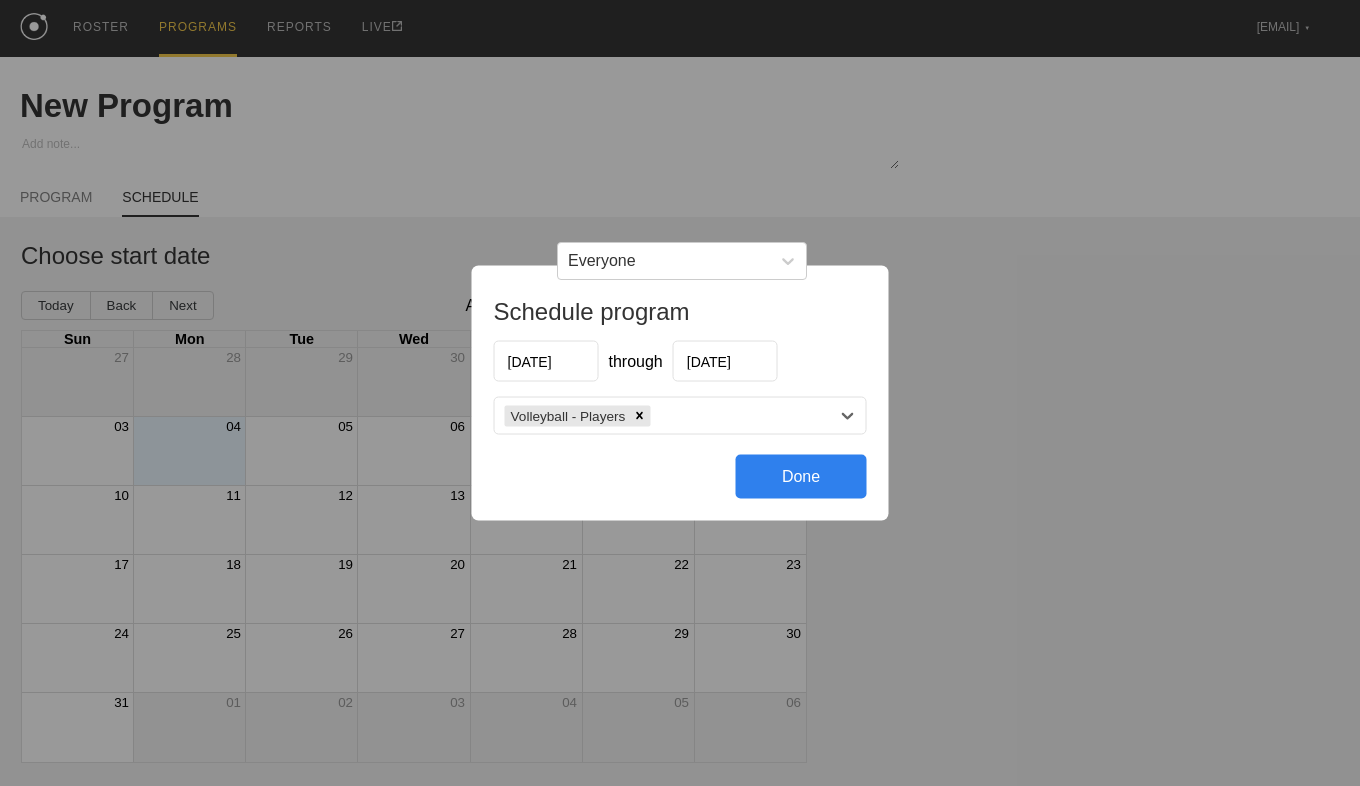 click on "Done" at bounding box center (801, 477) 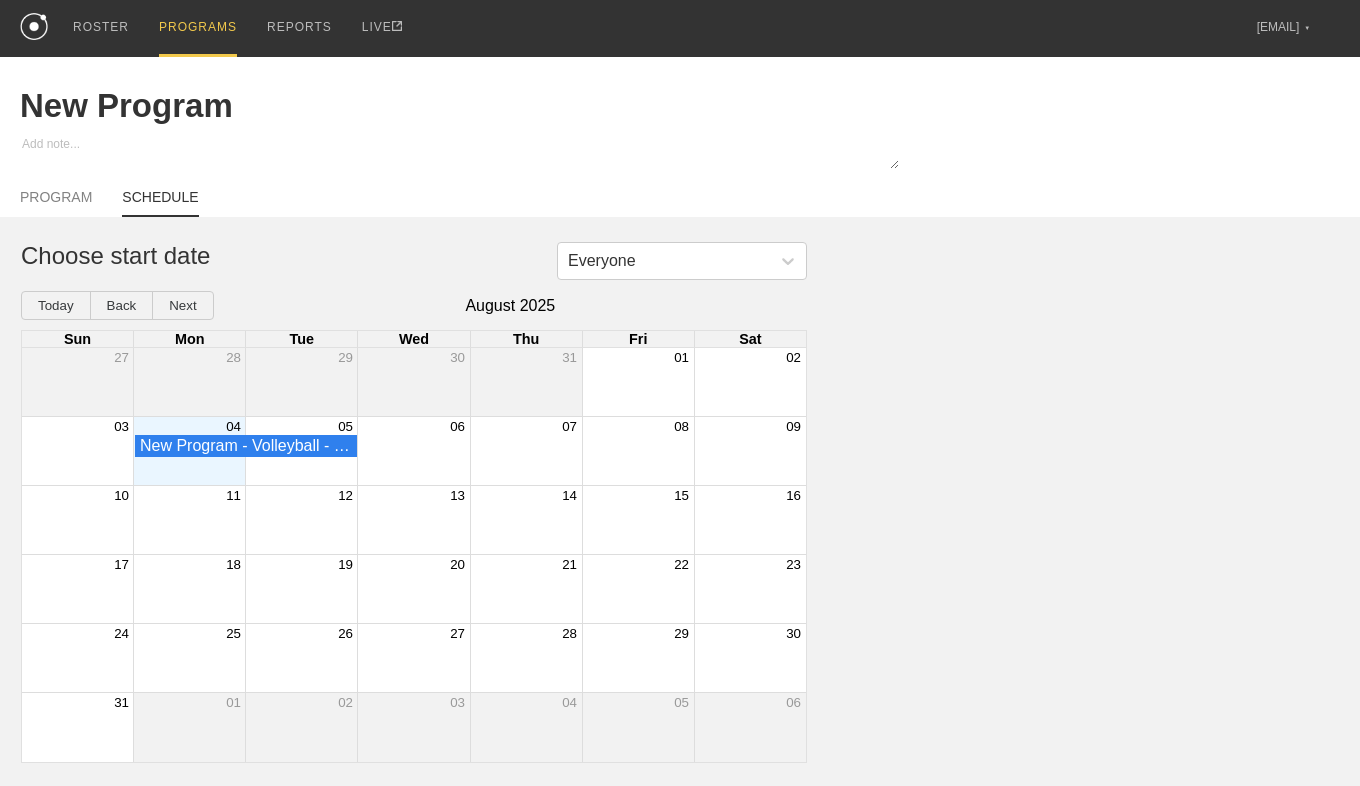 click on "New Program" at bounding box center [680, 106] 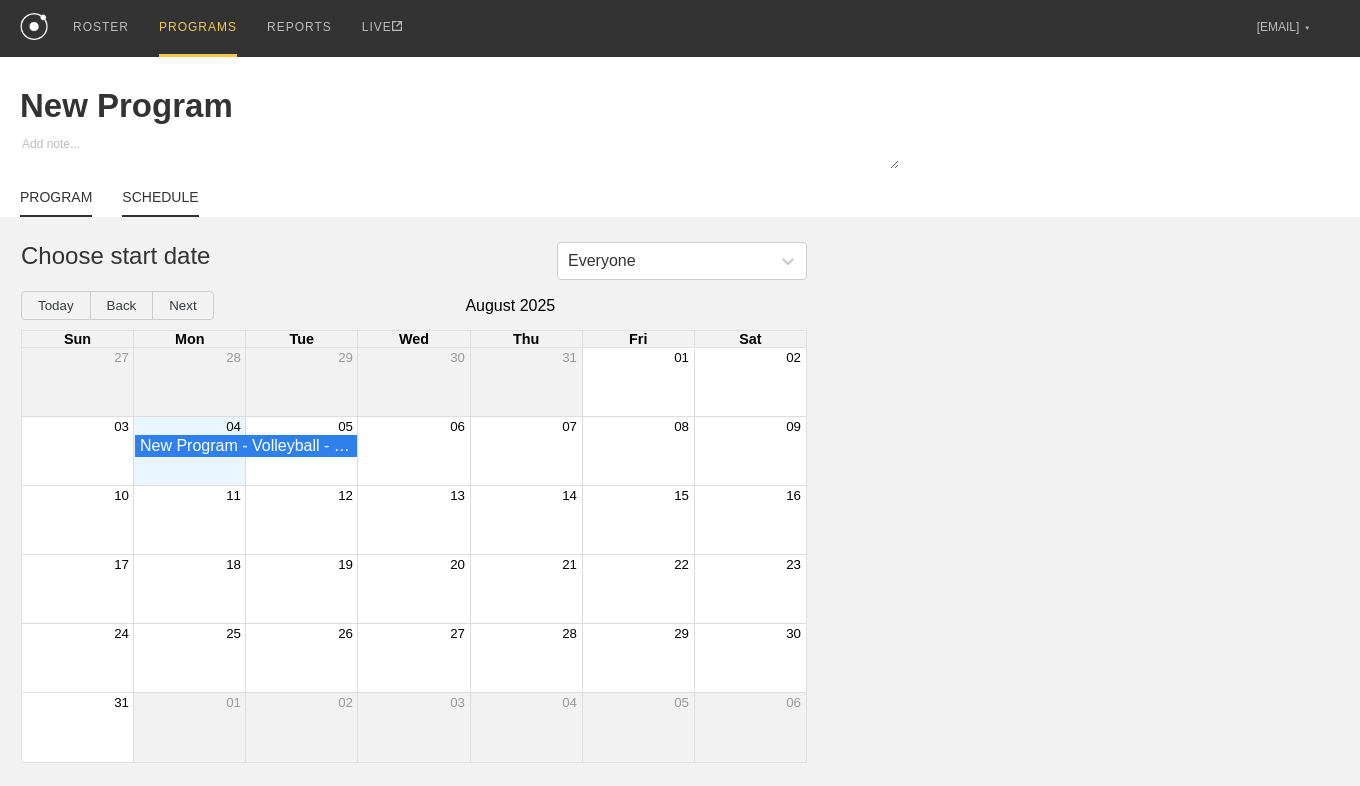 click on "PROGRAM" at bounding box center (56, 203) 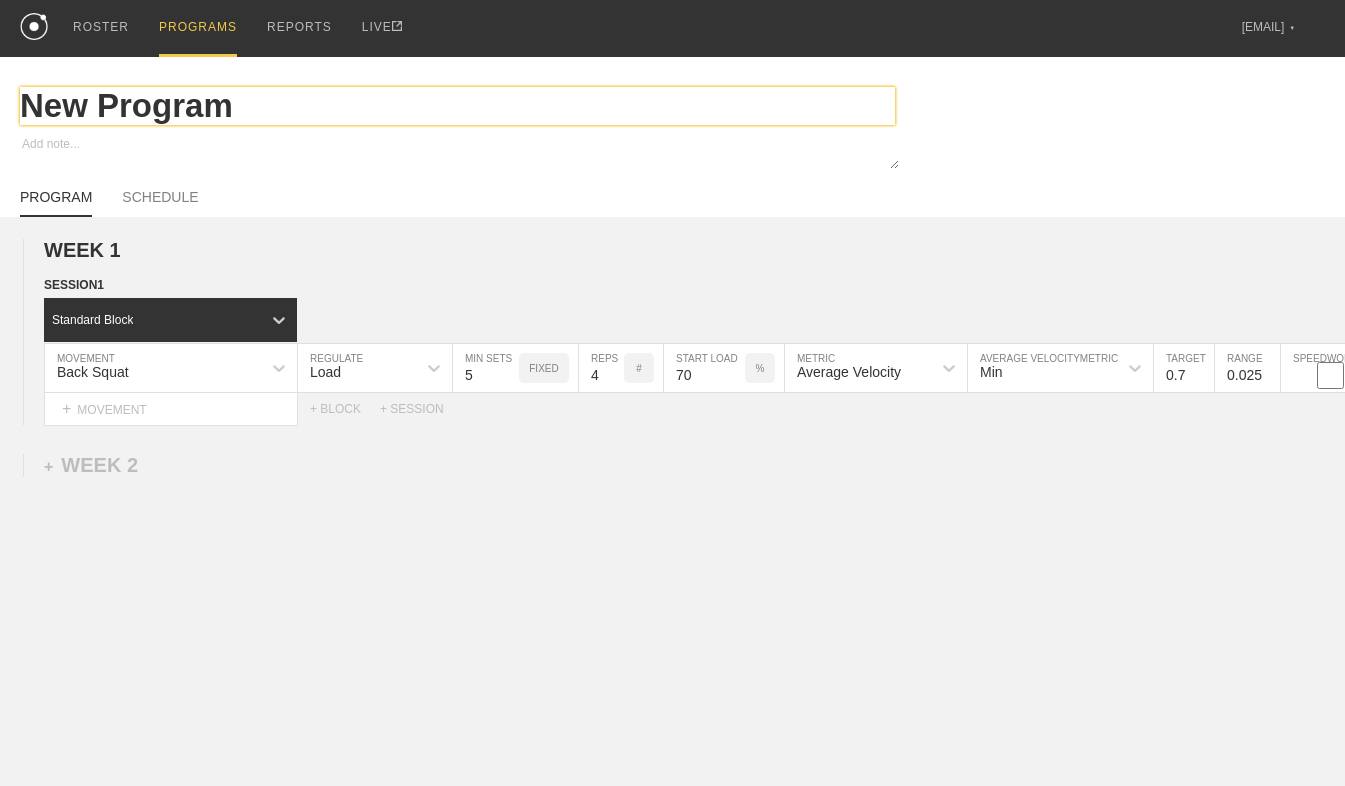 click on "New Program" at bounding box center [457, 106] 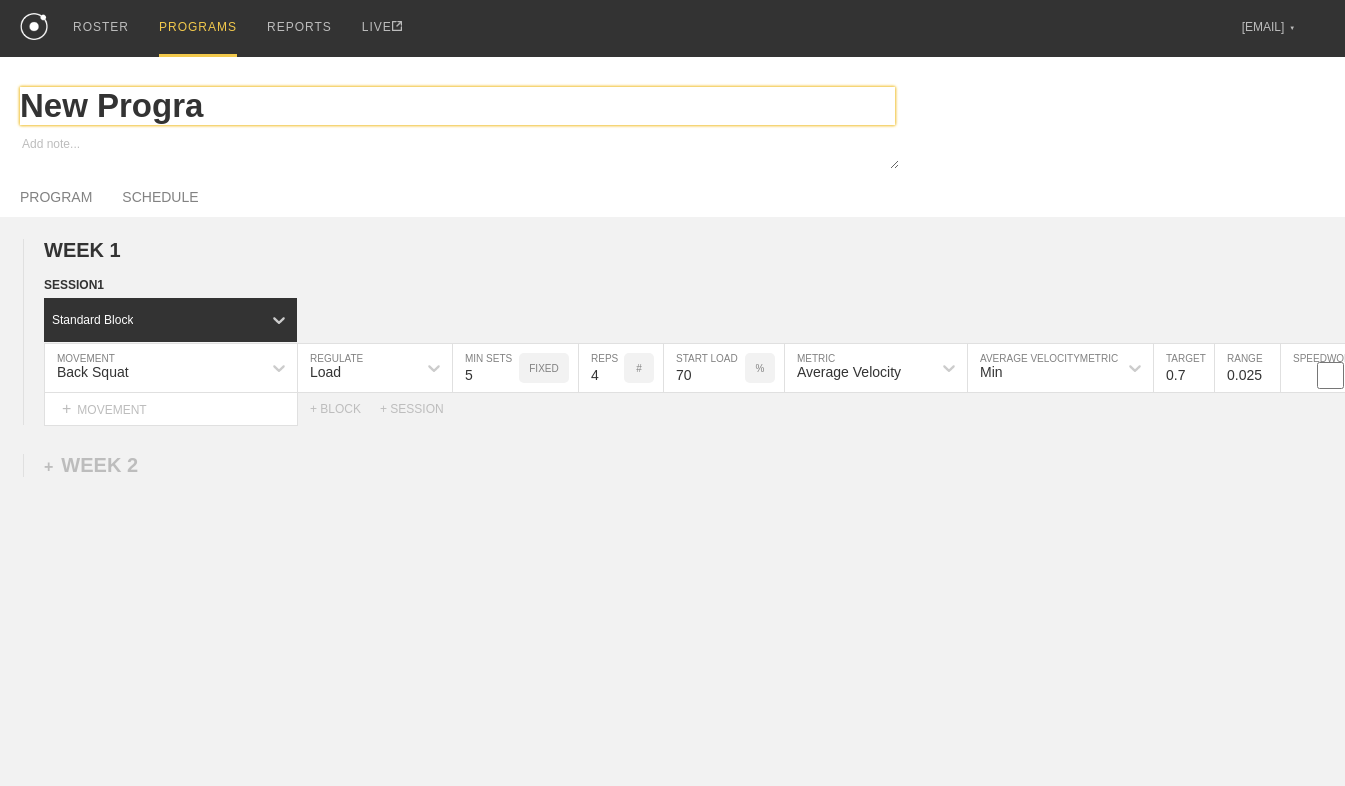 type on "x" 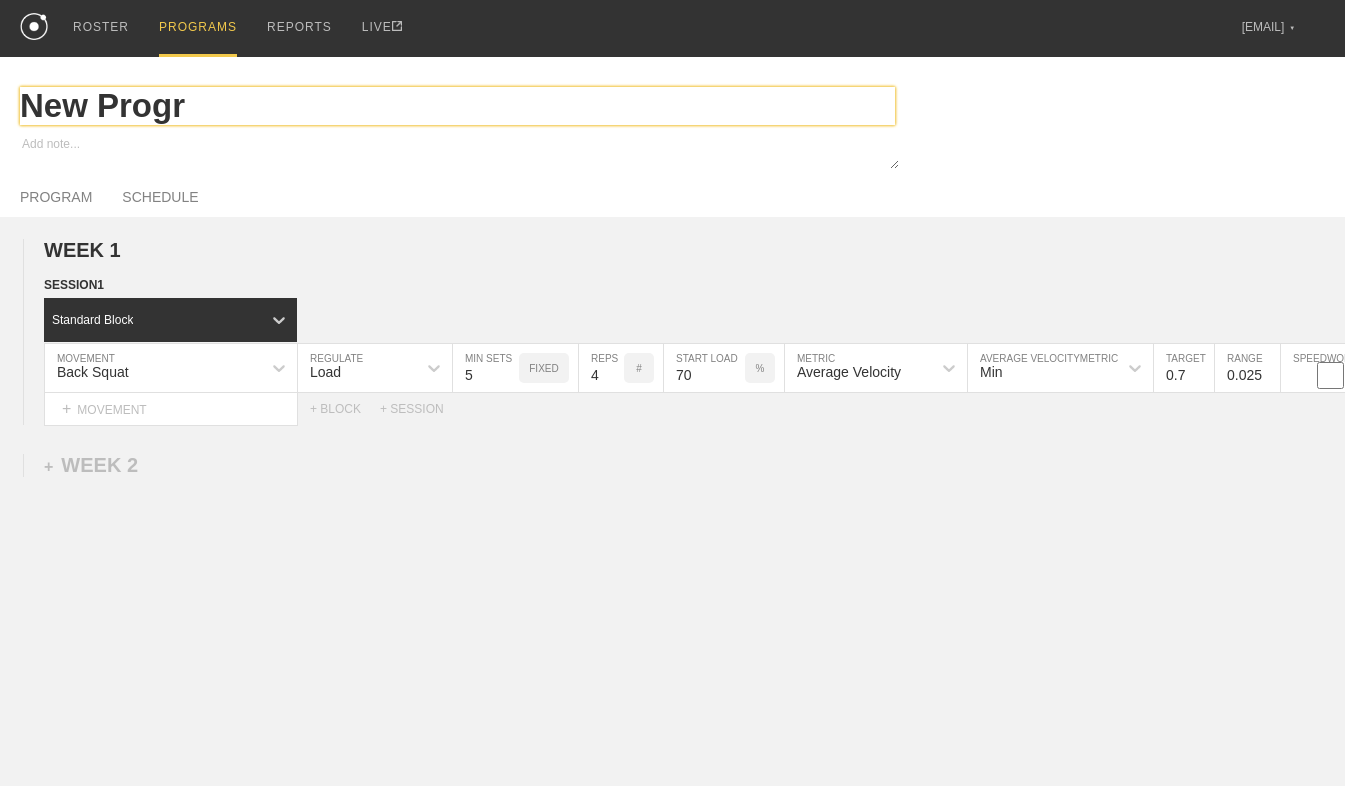 type on "x" 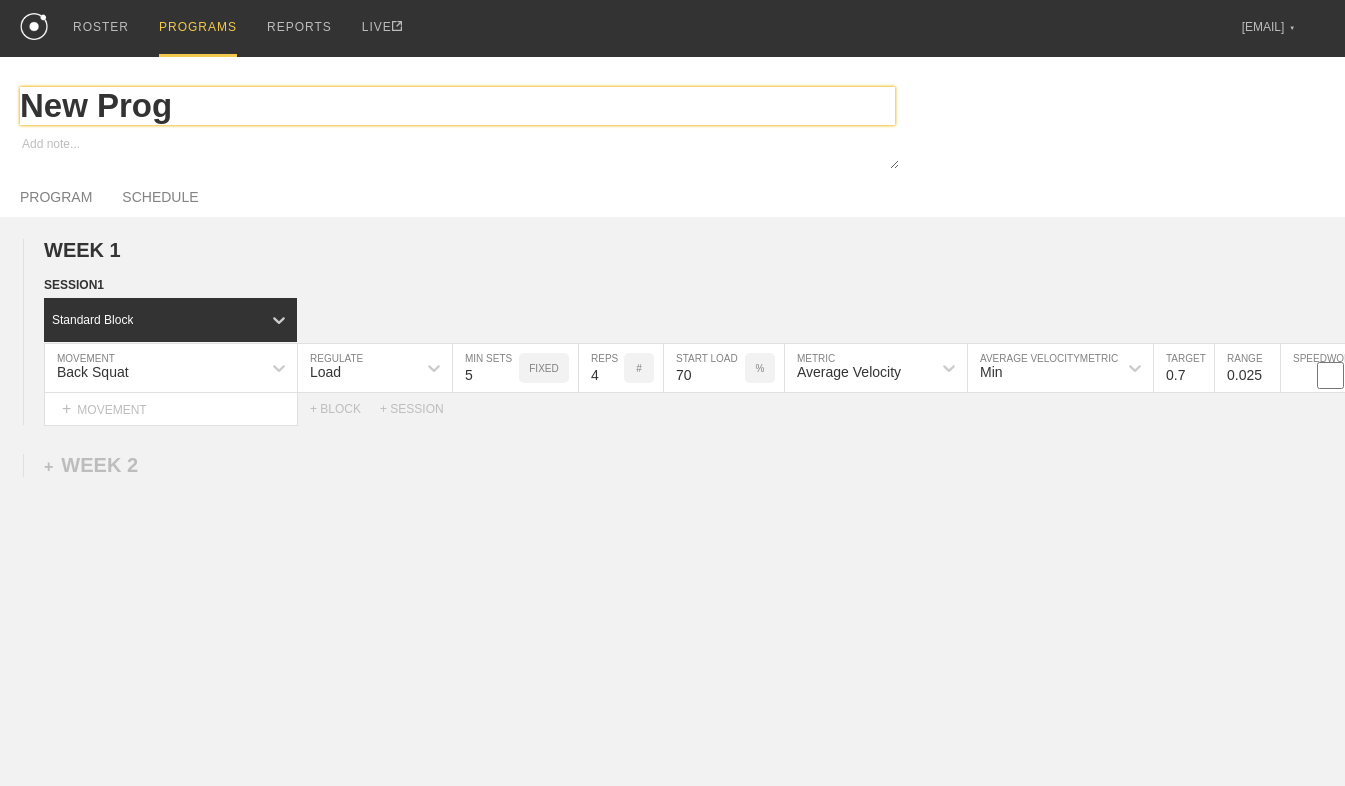 type on "x" 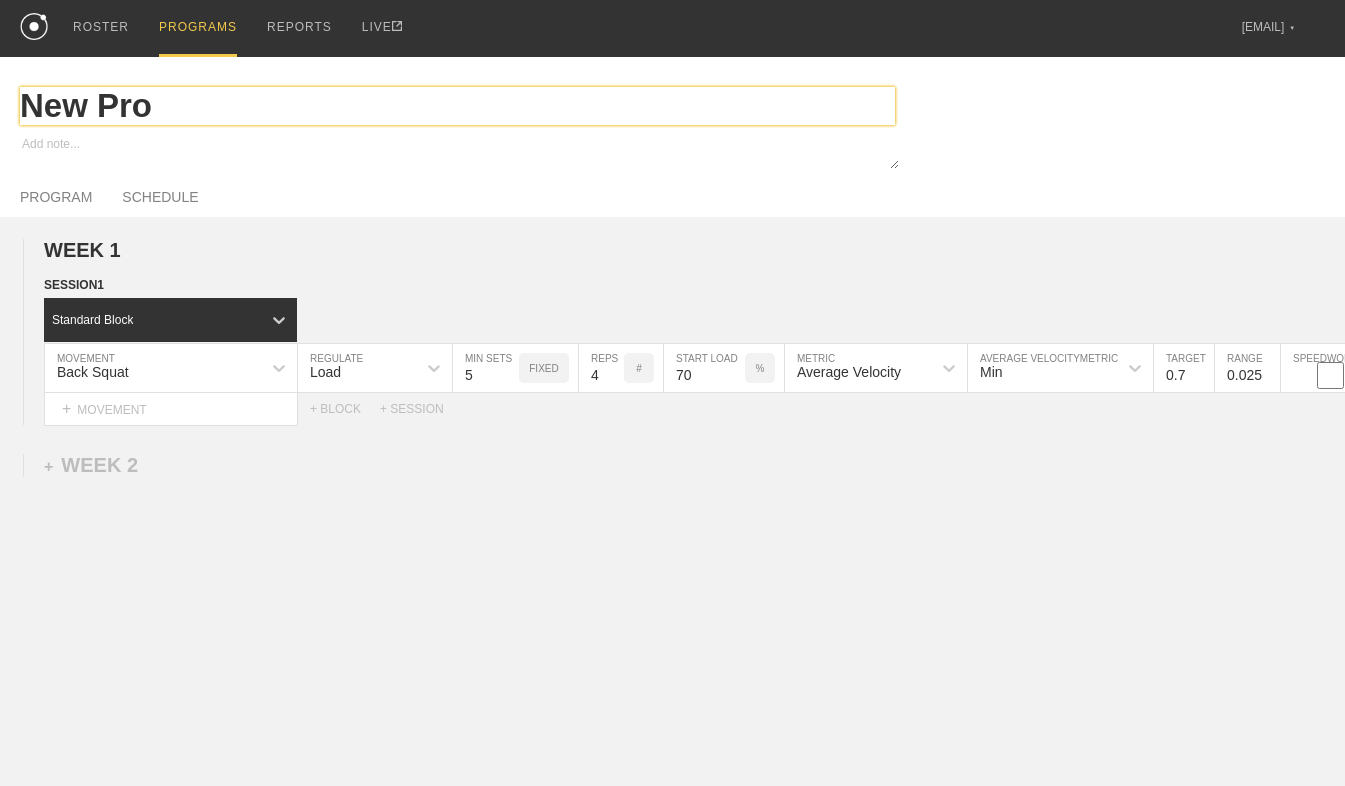 type on "New Pr" 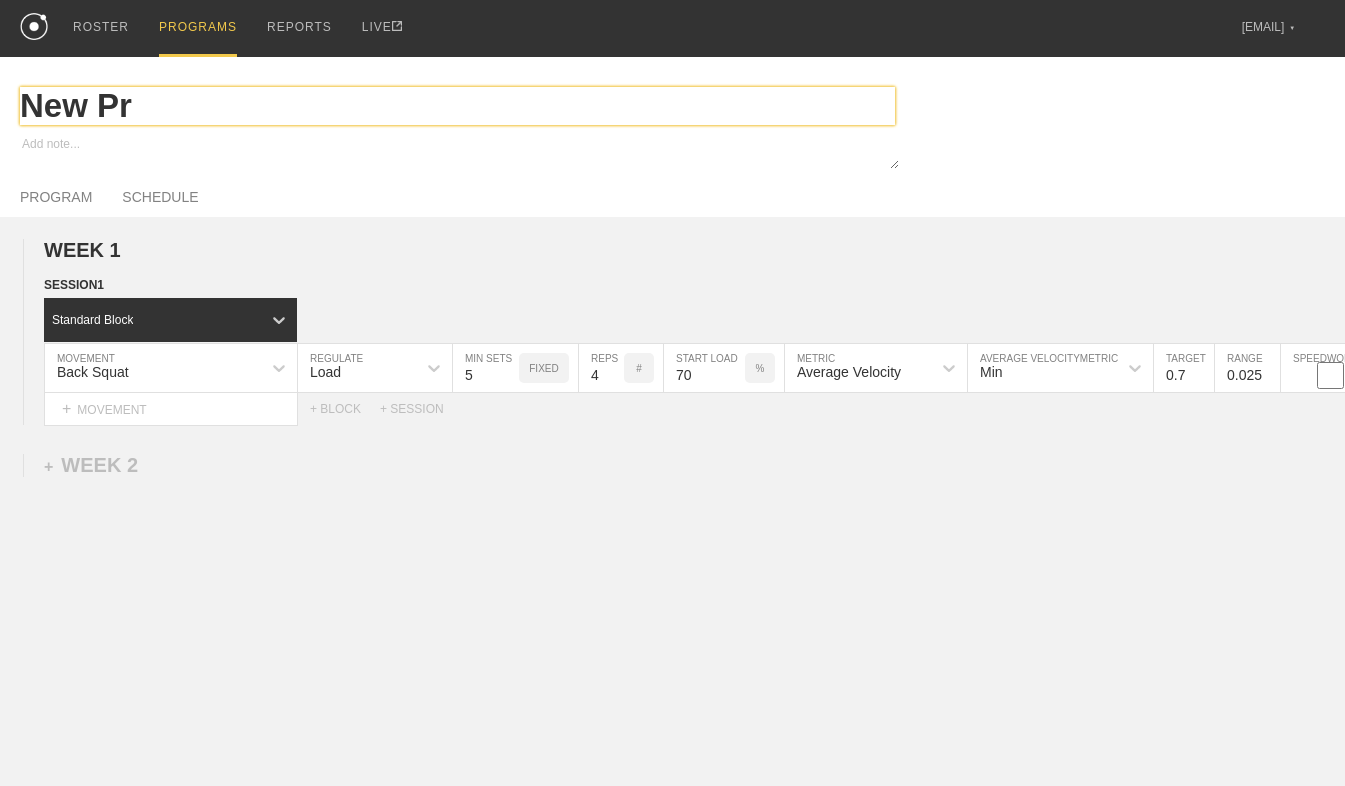 type on "x" 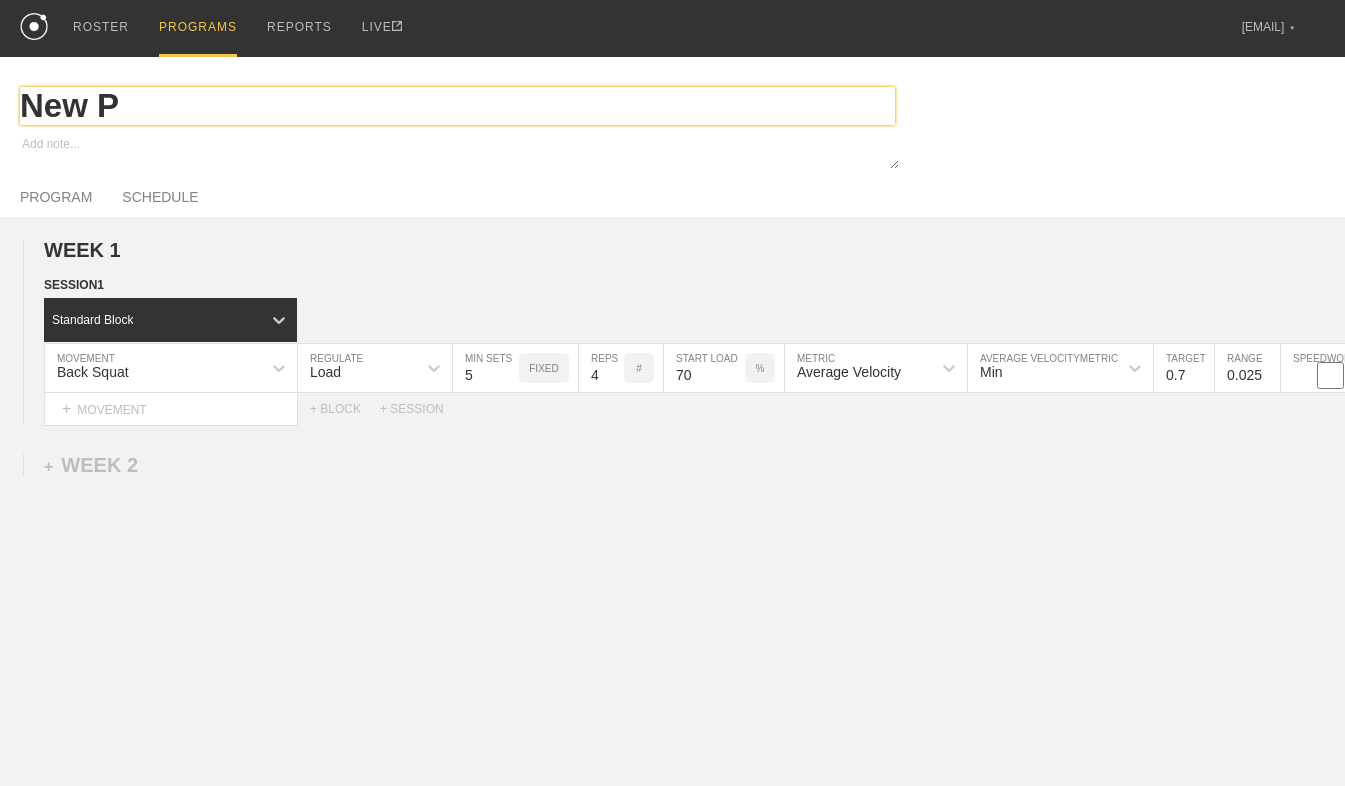 type on "x" 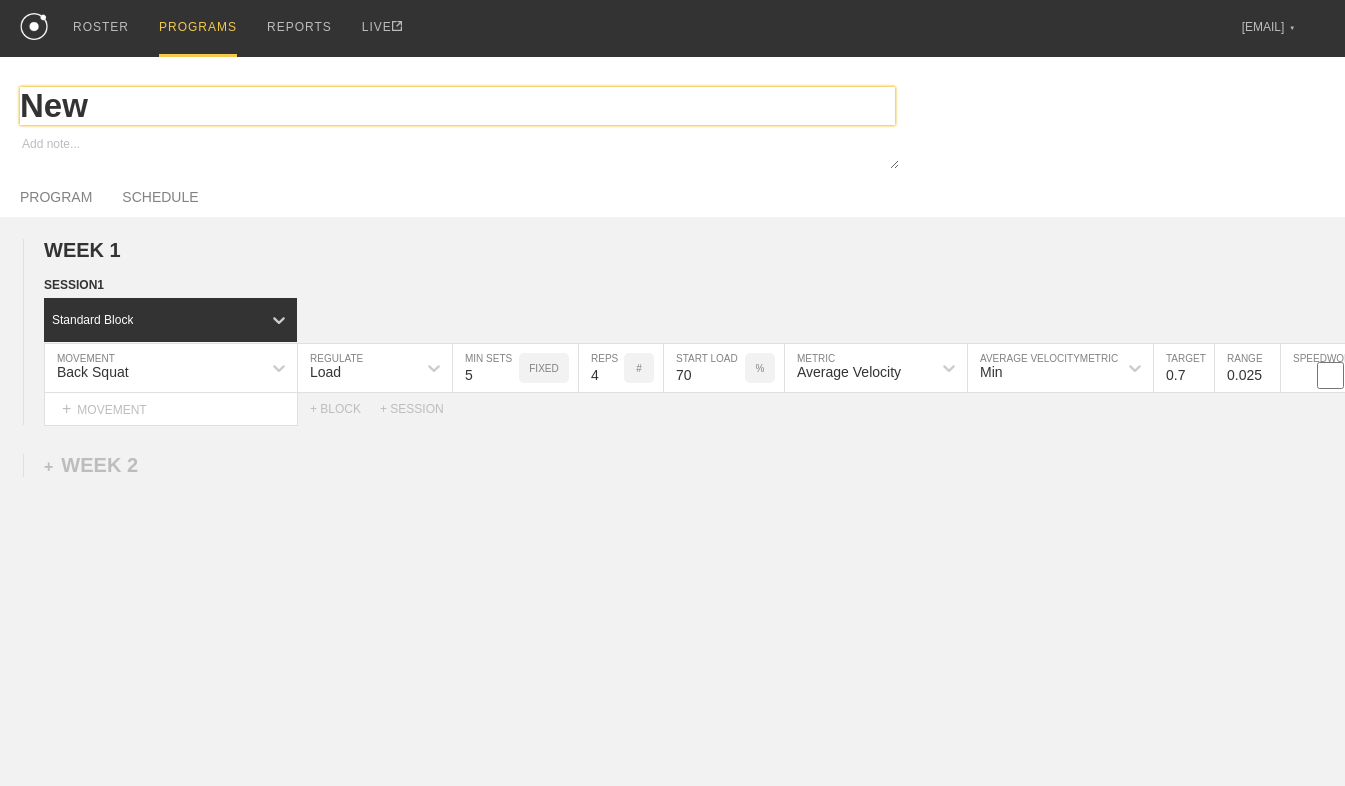 type on "x" 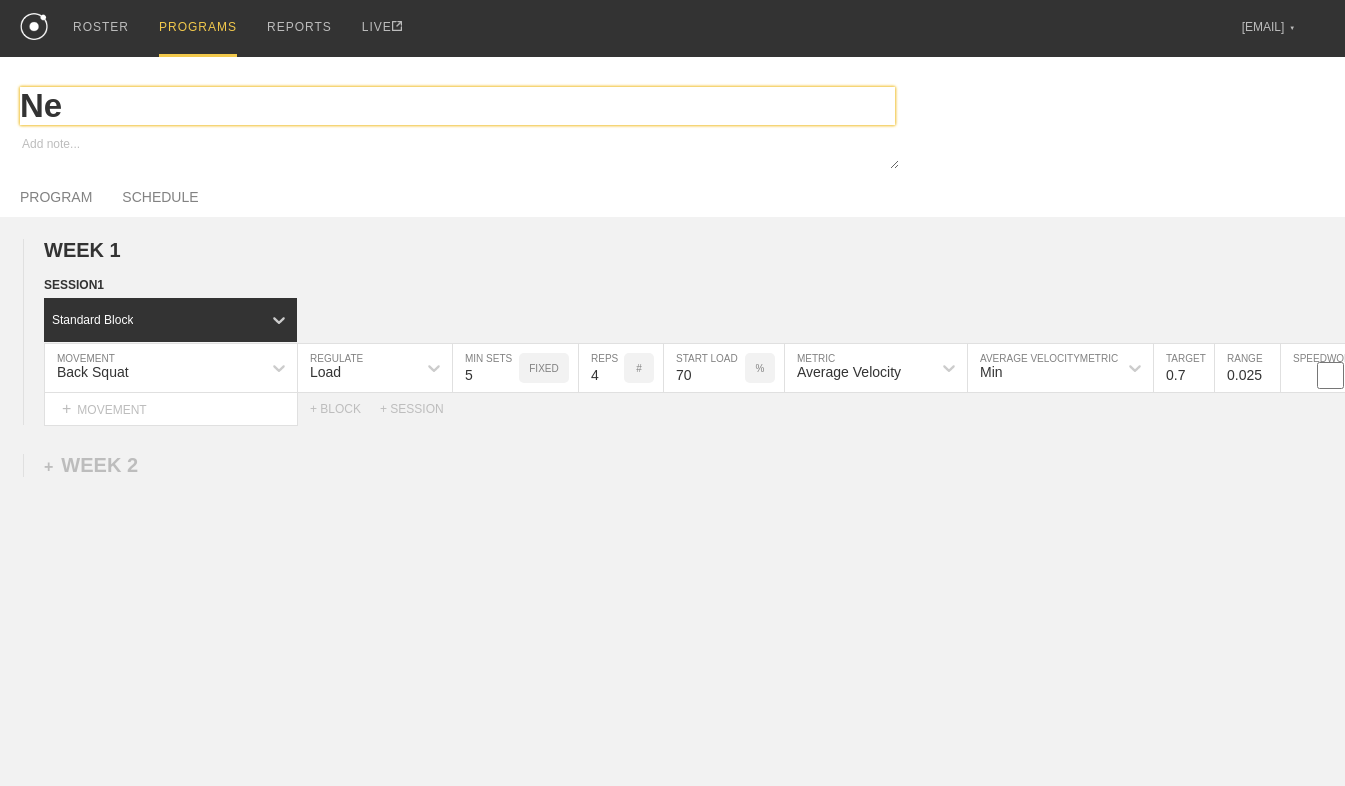 type on "N" 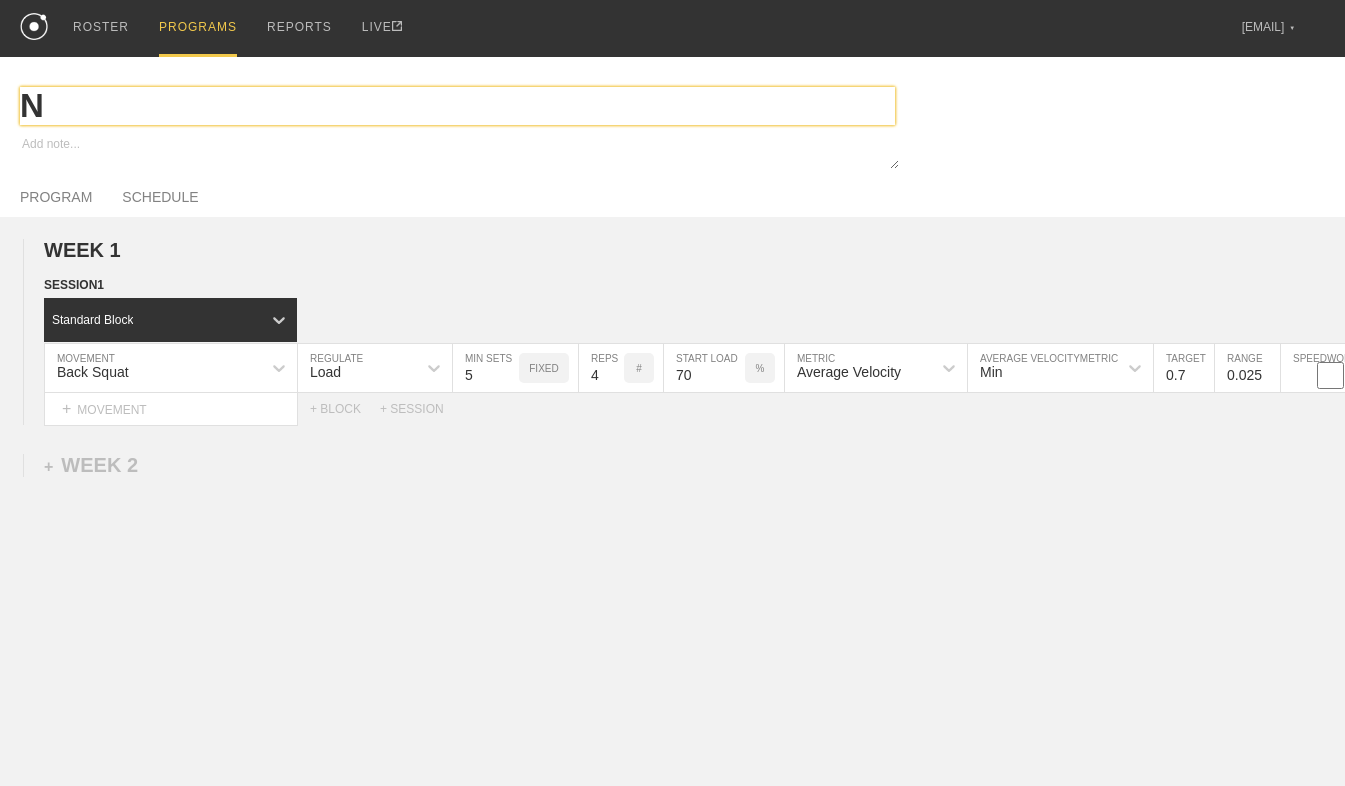 type on "x" 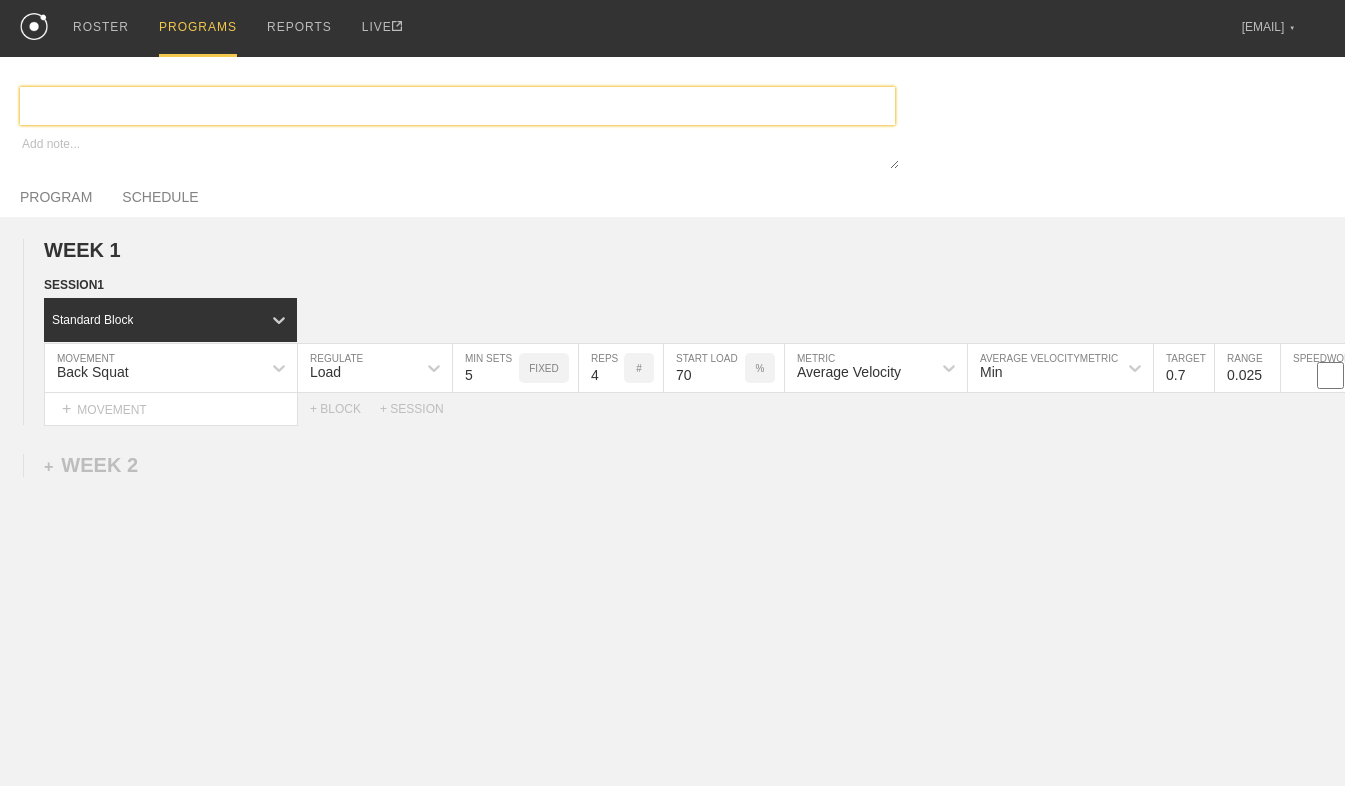 type on "x" 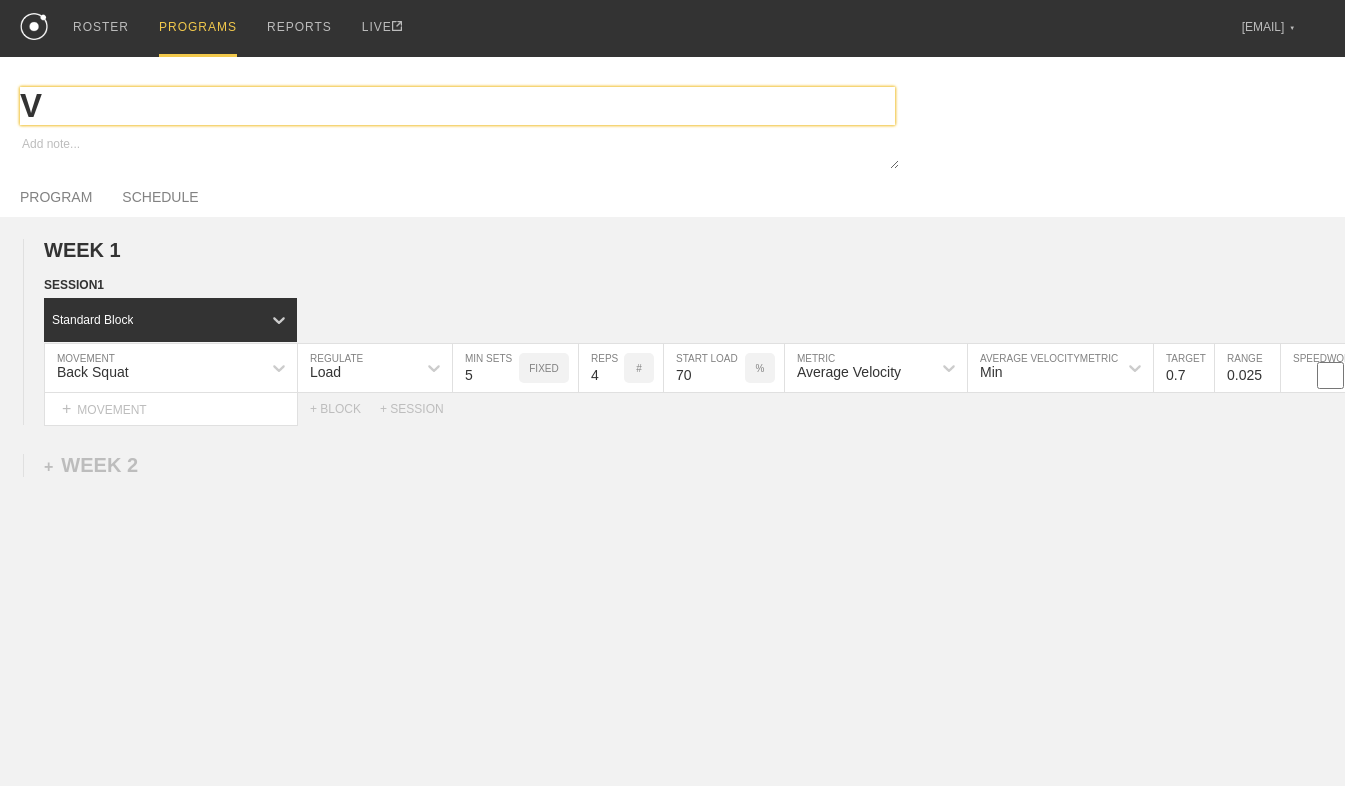 type on "x" 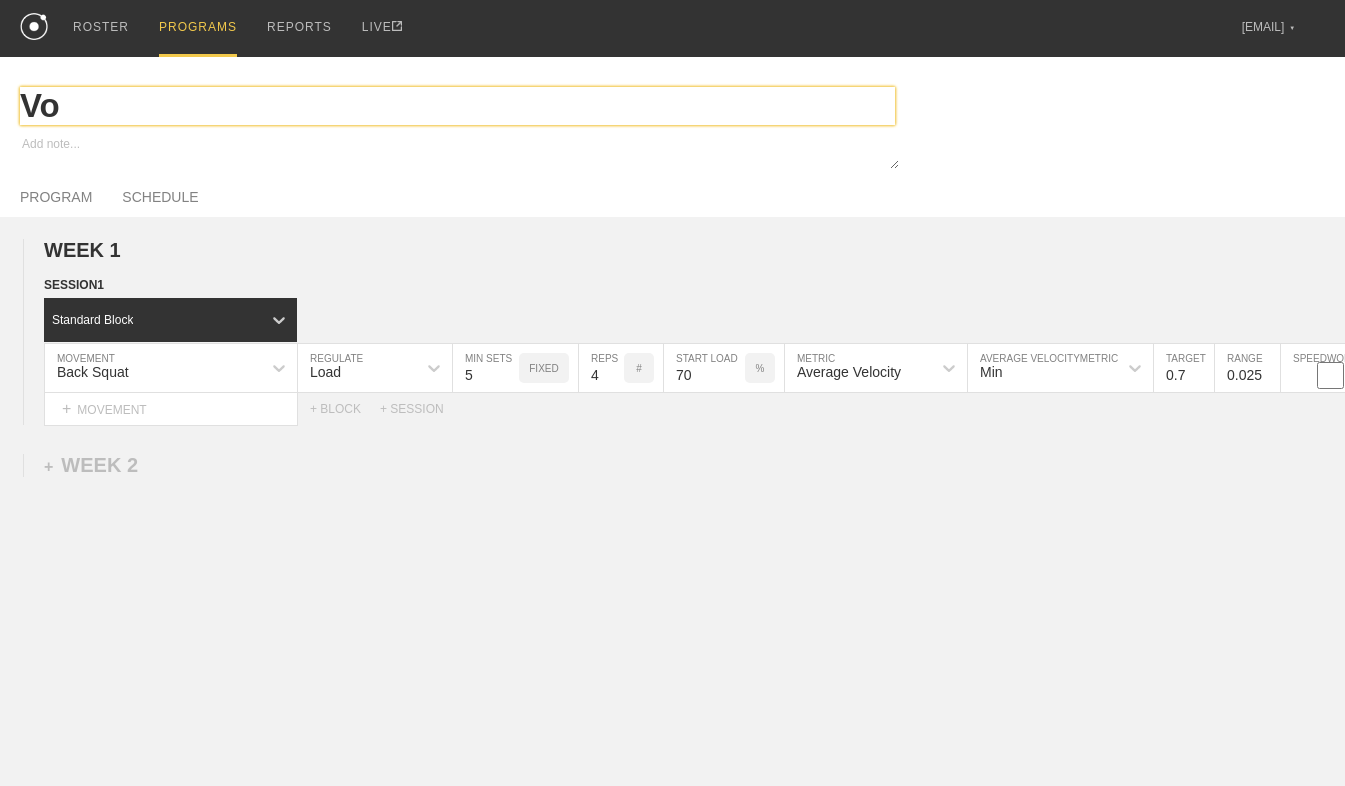 type on "x" 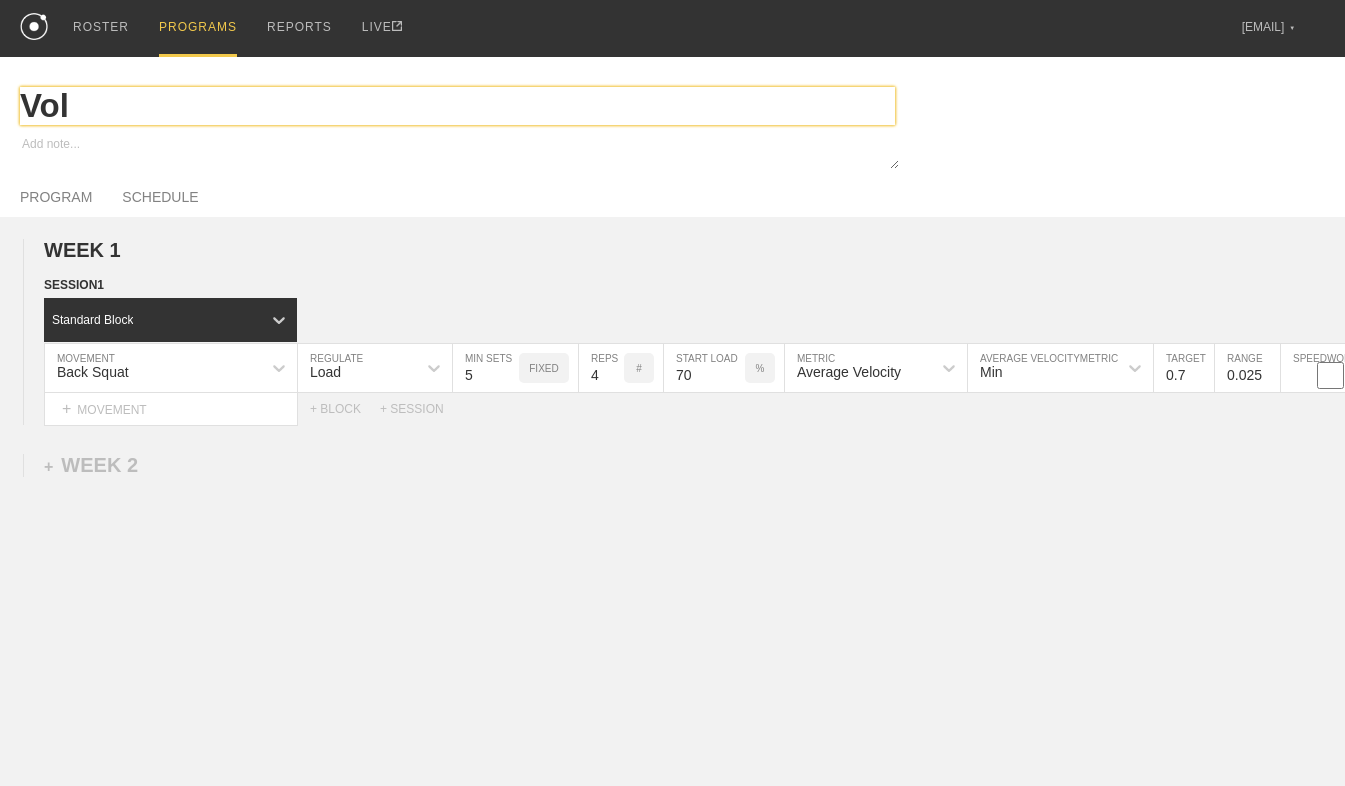 type on "x" 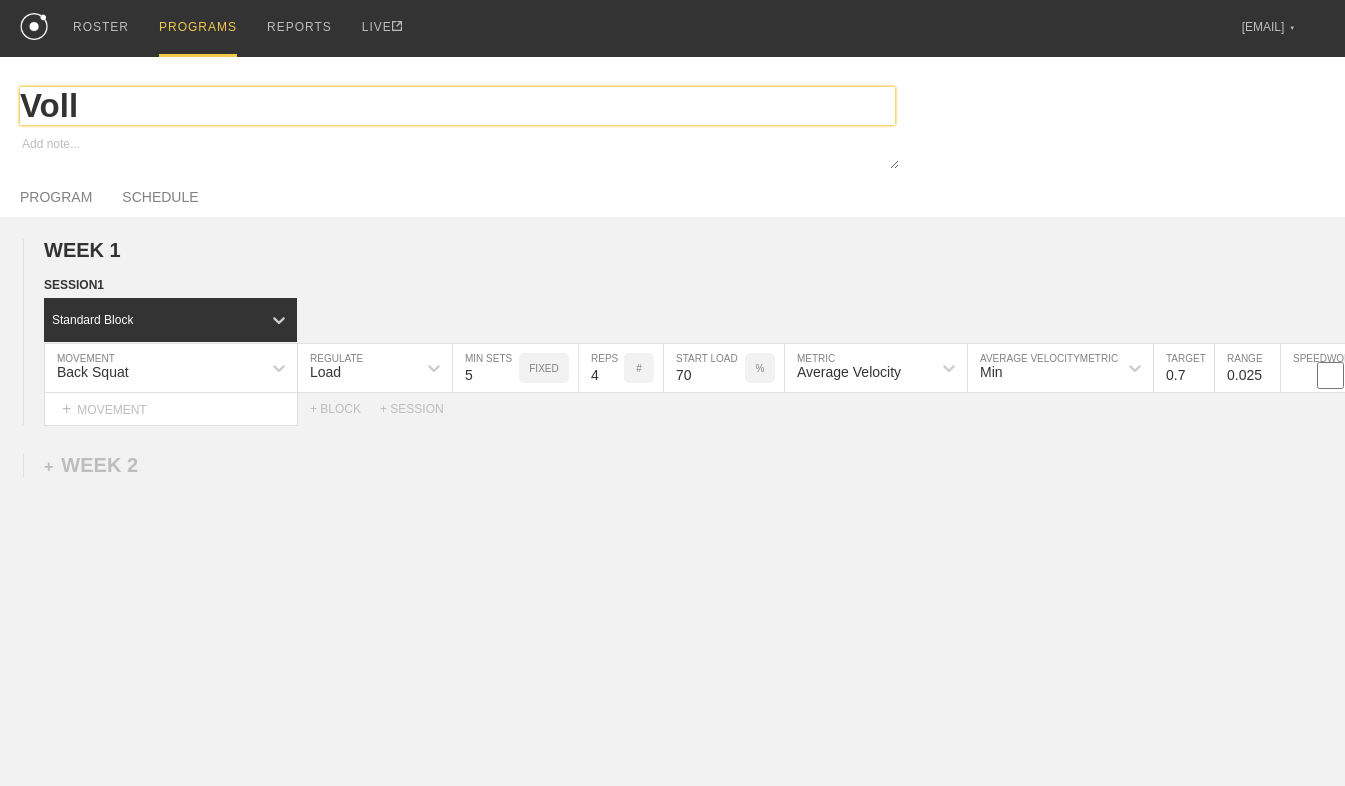 type on "x" 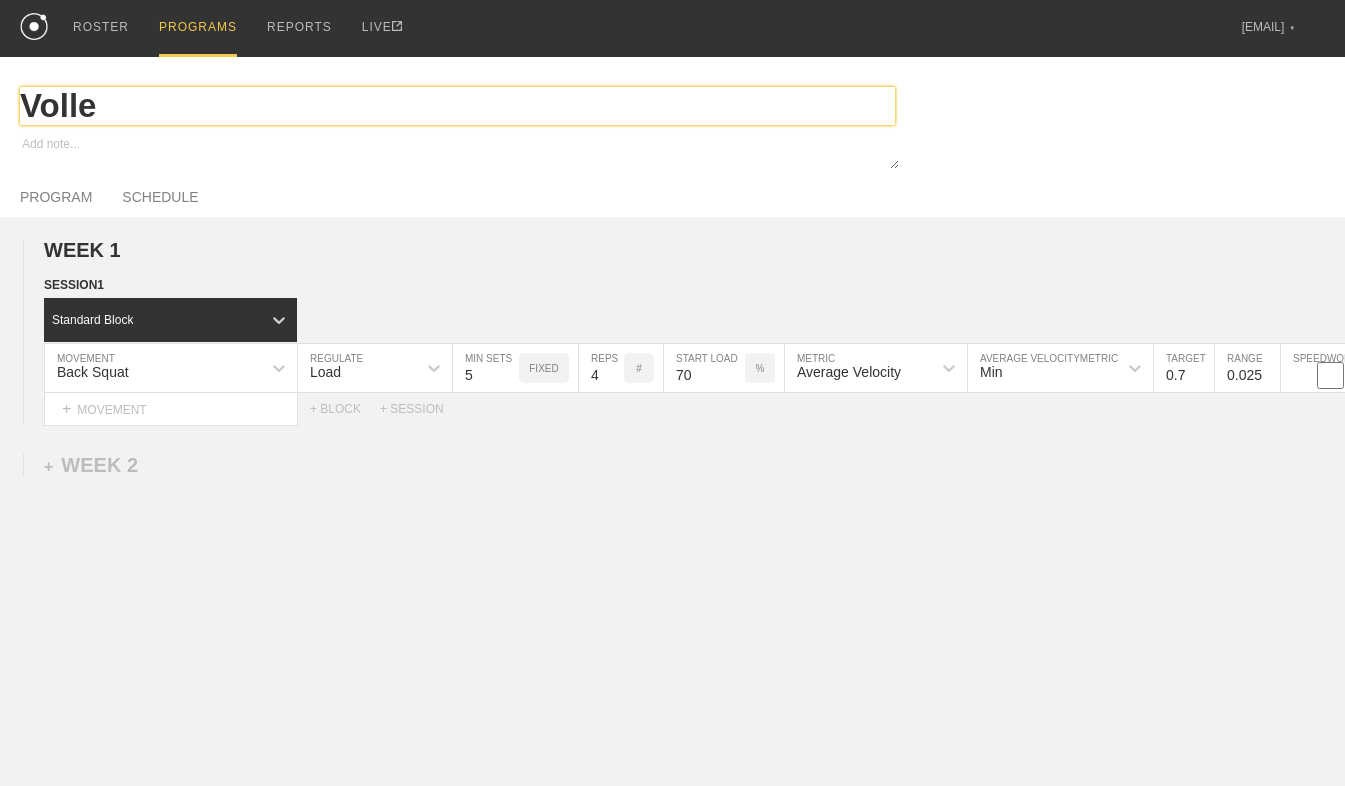 type on "x" 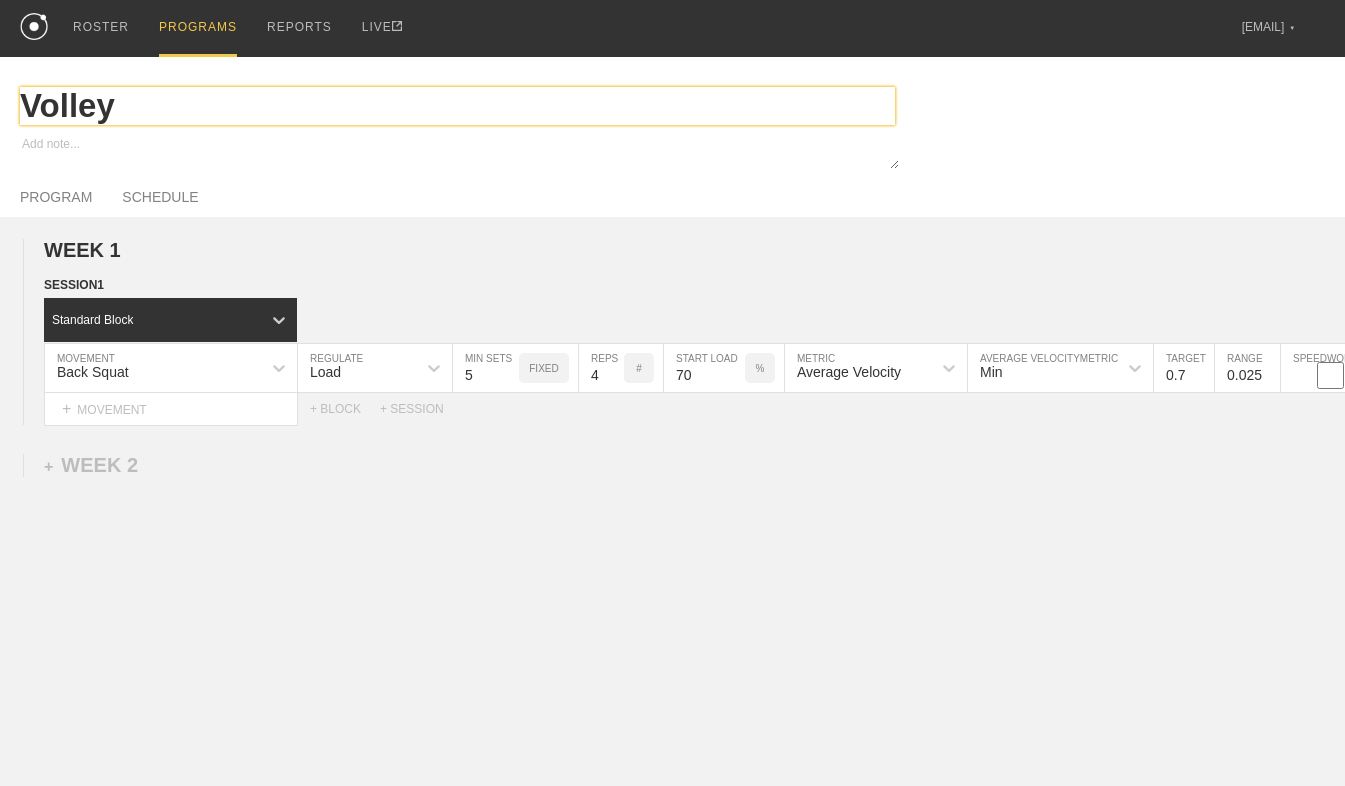 type on "x" 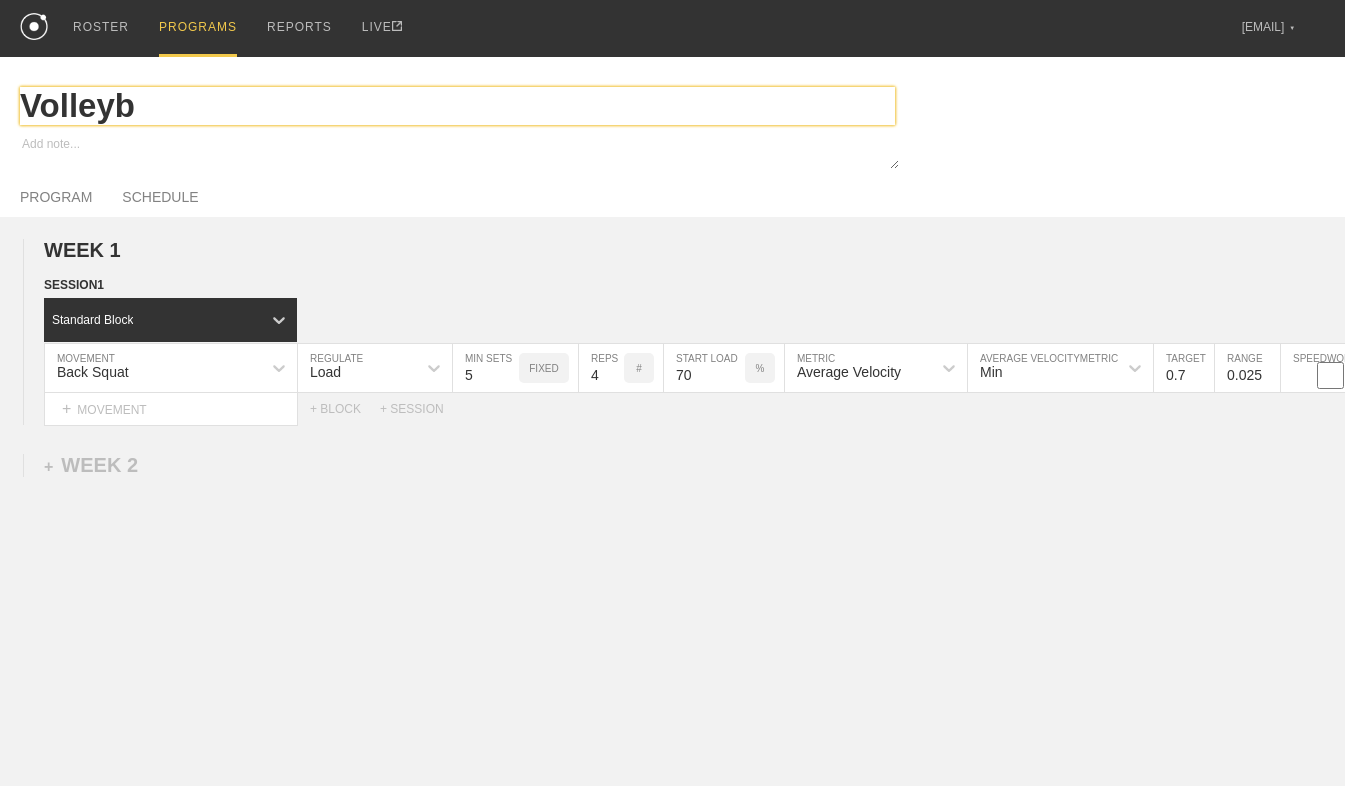 type on "x" 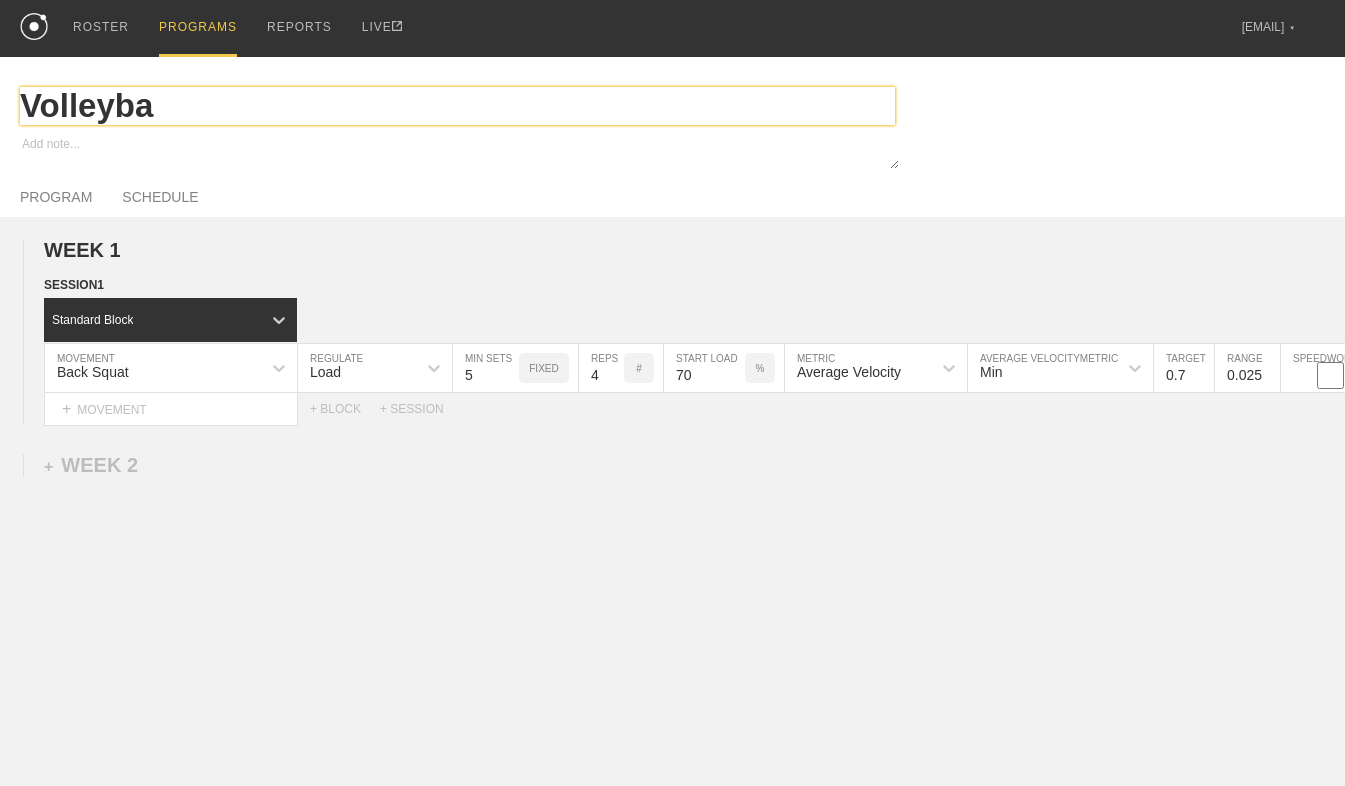 type on "x" 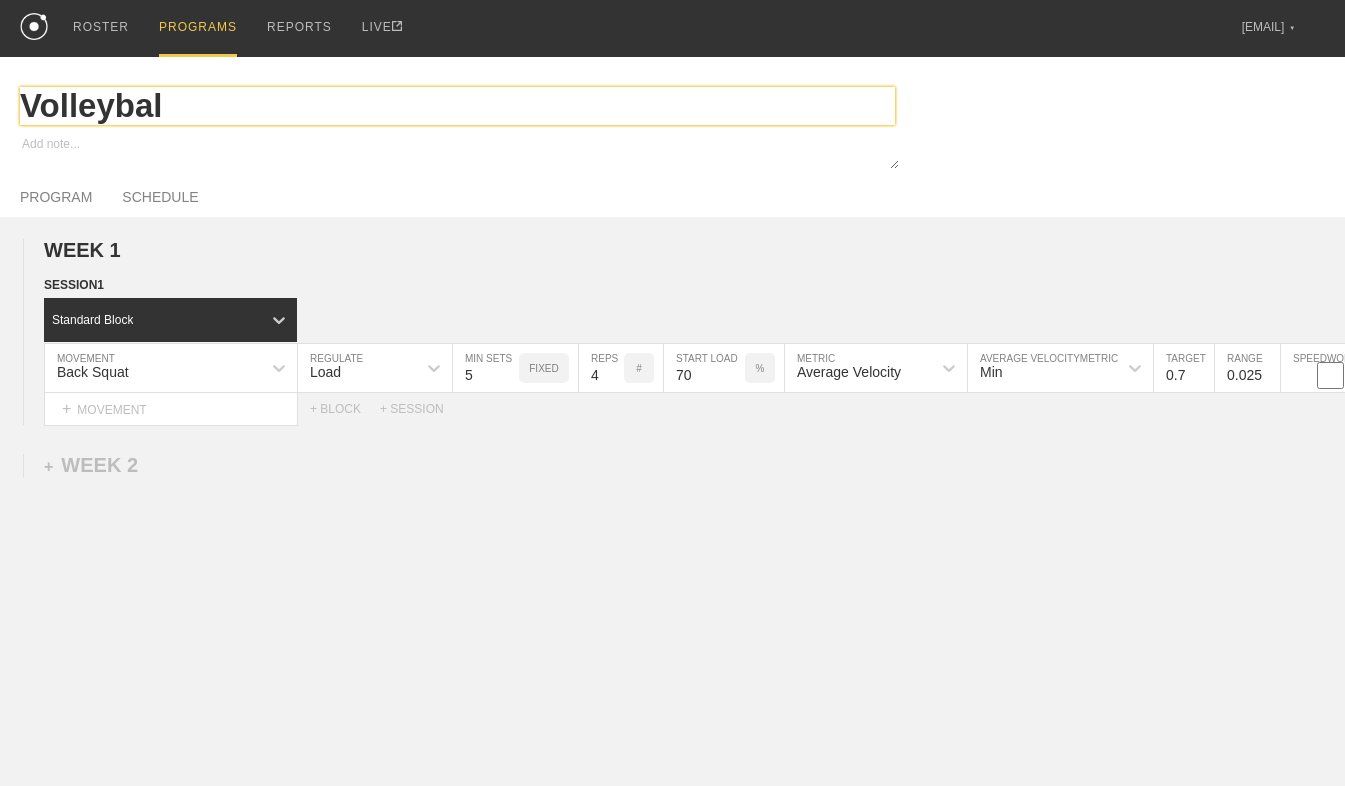 type on "x" 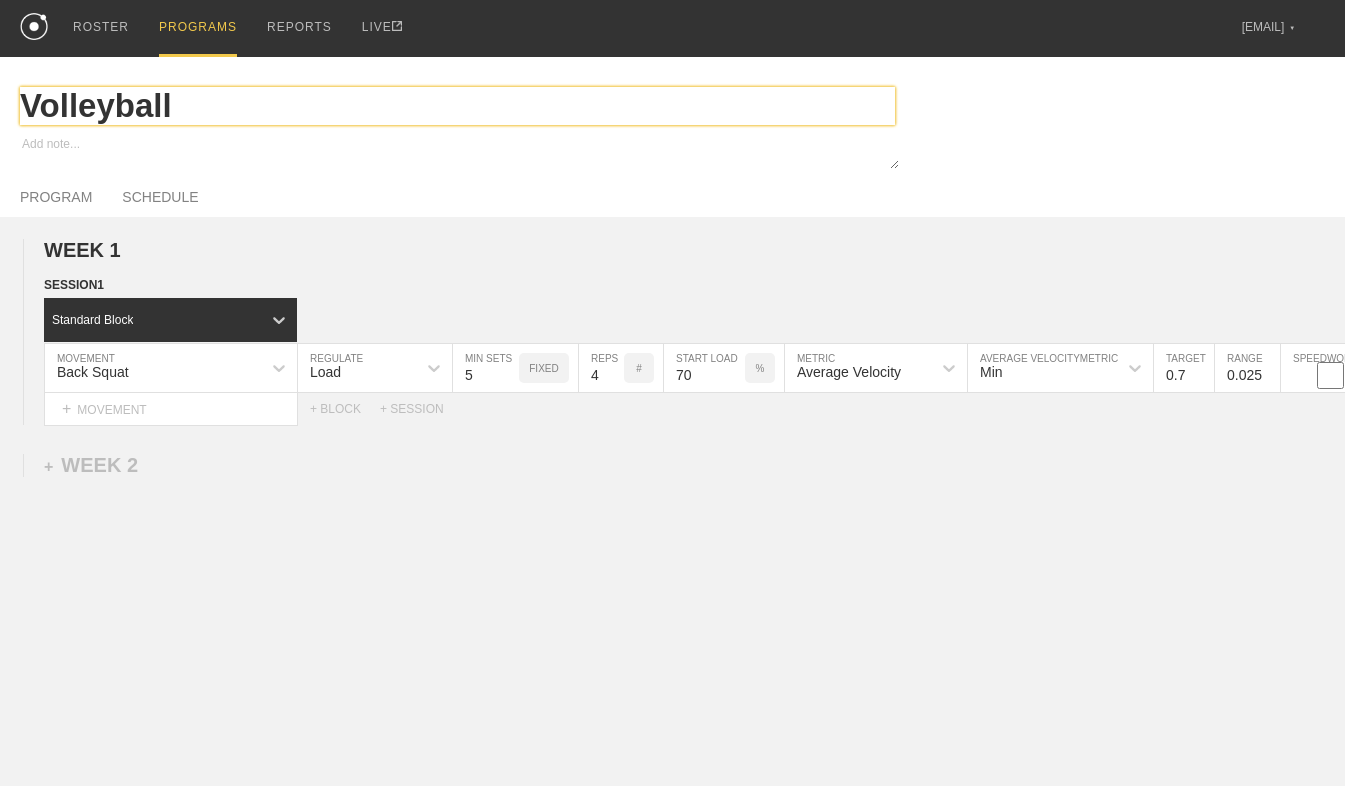 type on "x" 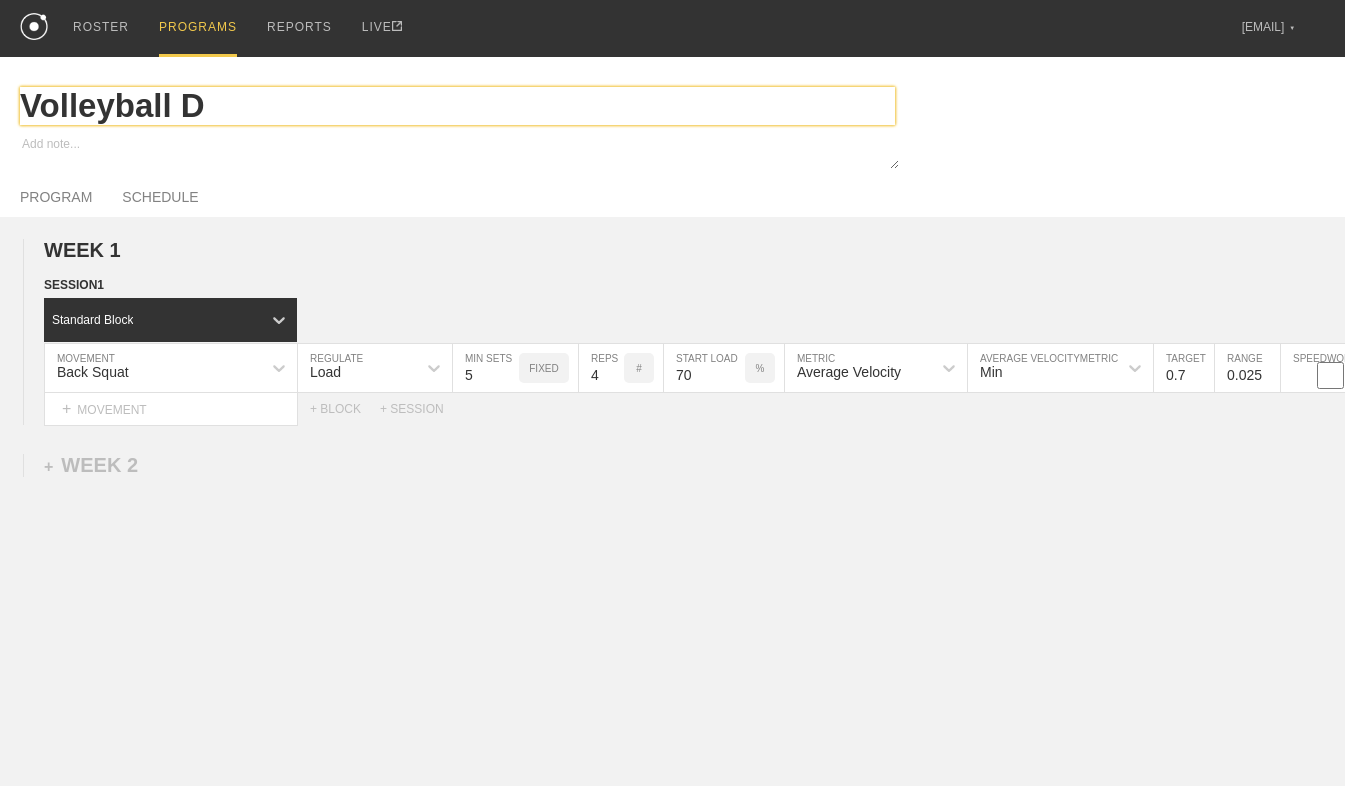 type on "x" 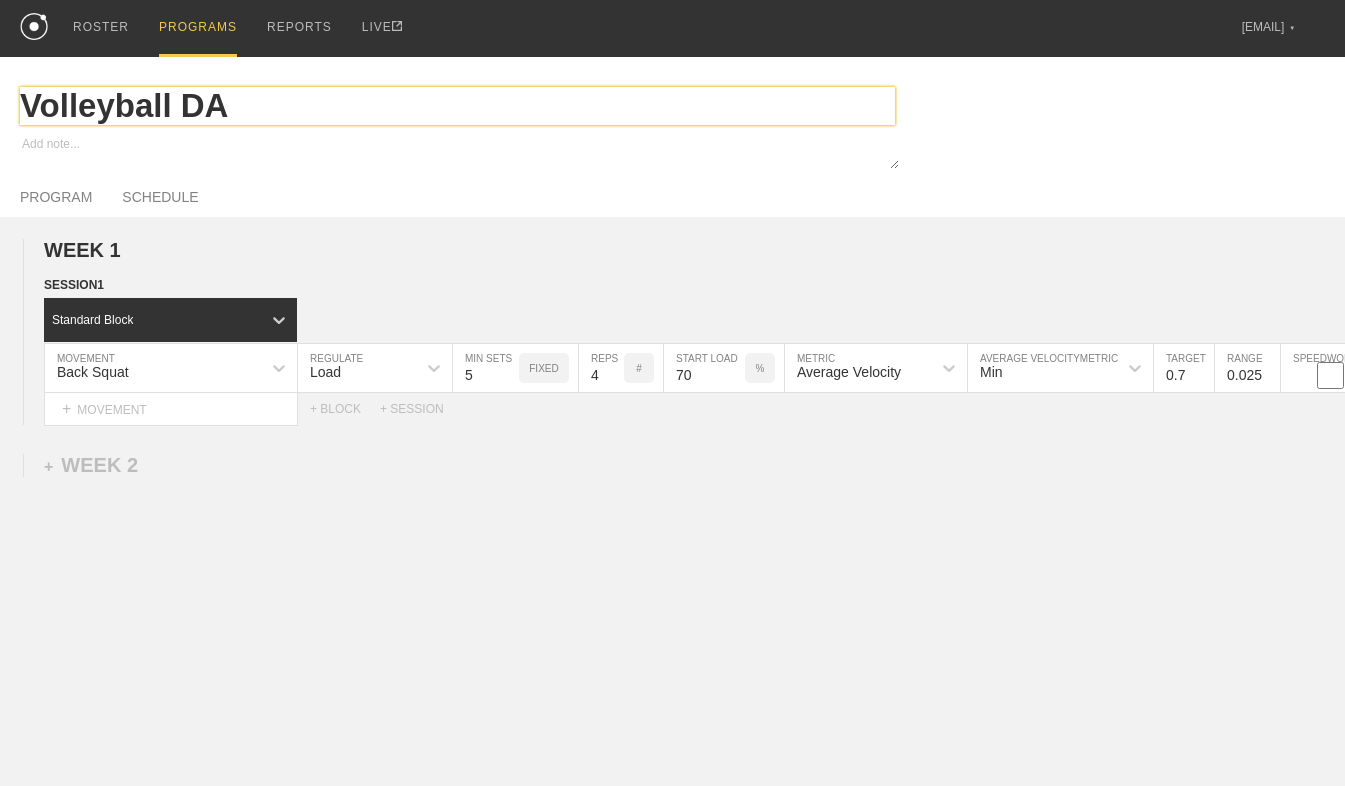 type on "x" 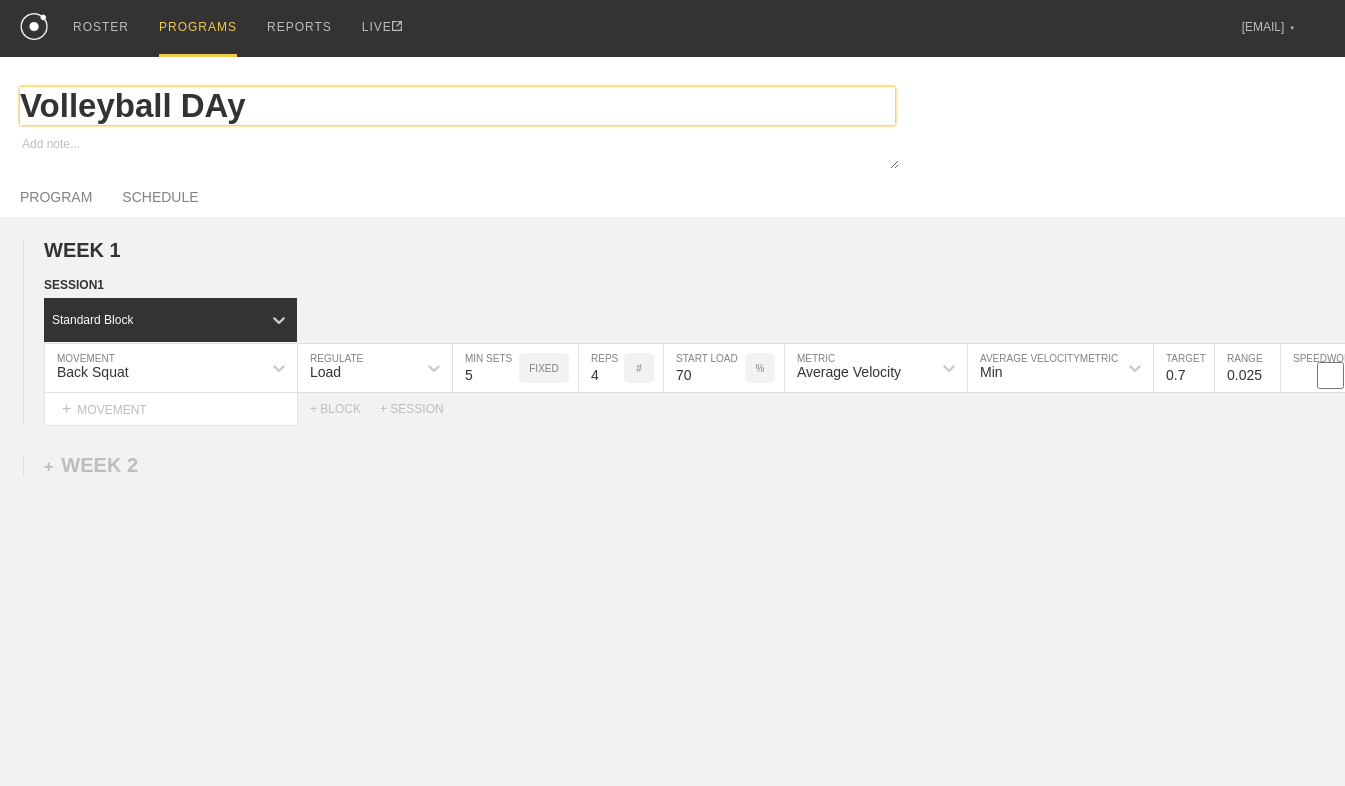 type on "x" 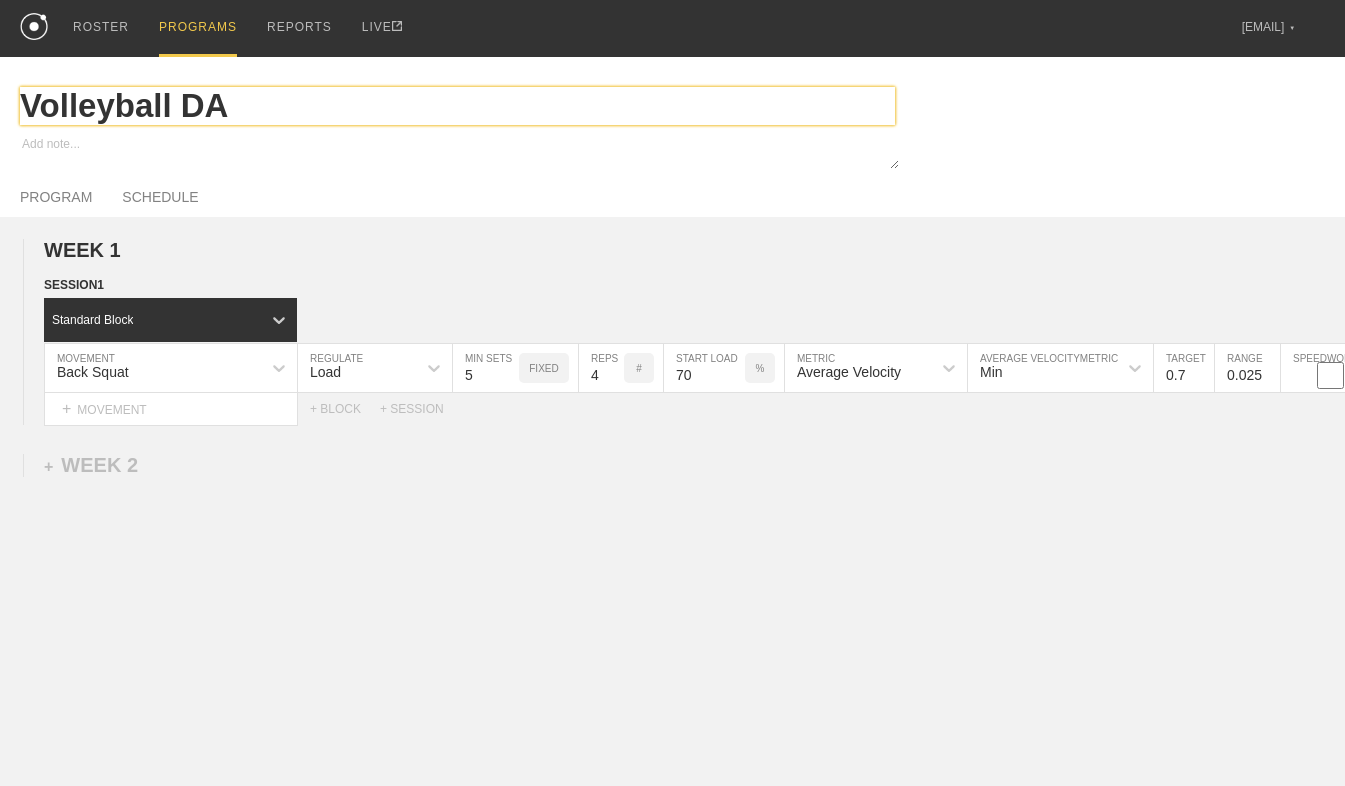 type on "x" 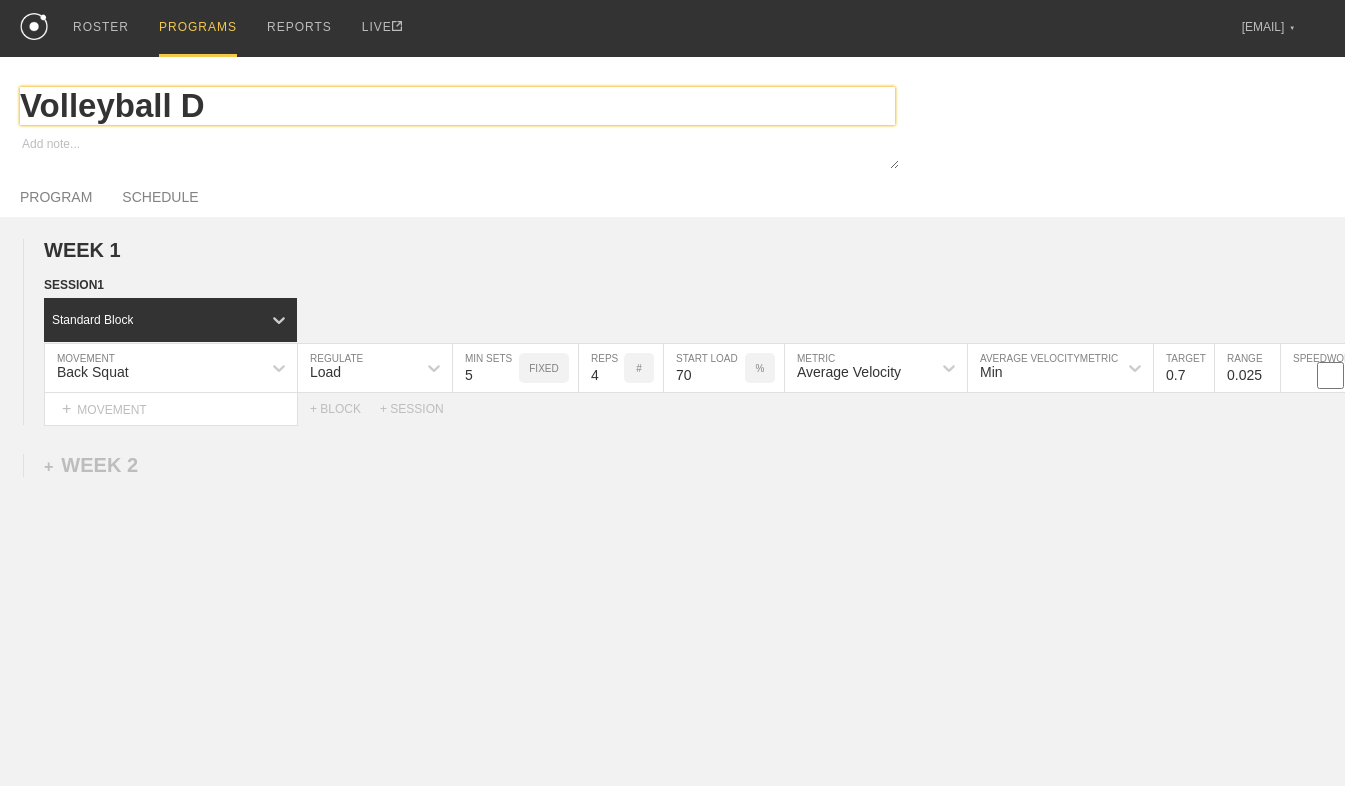 type on "x" 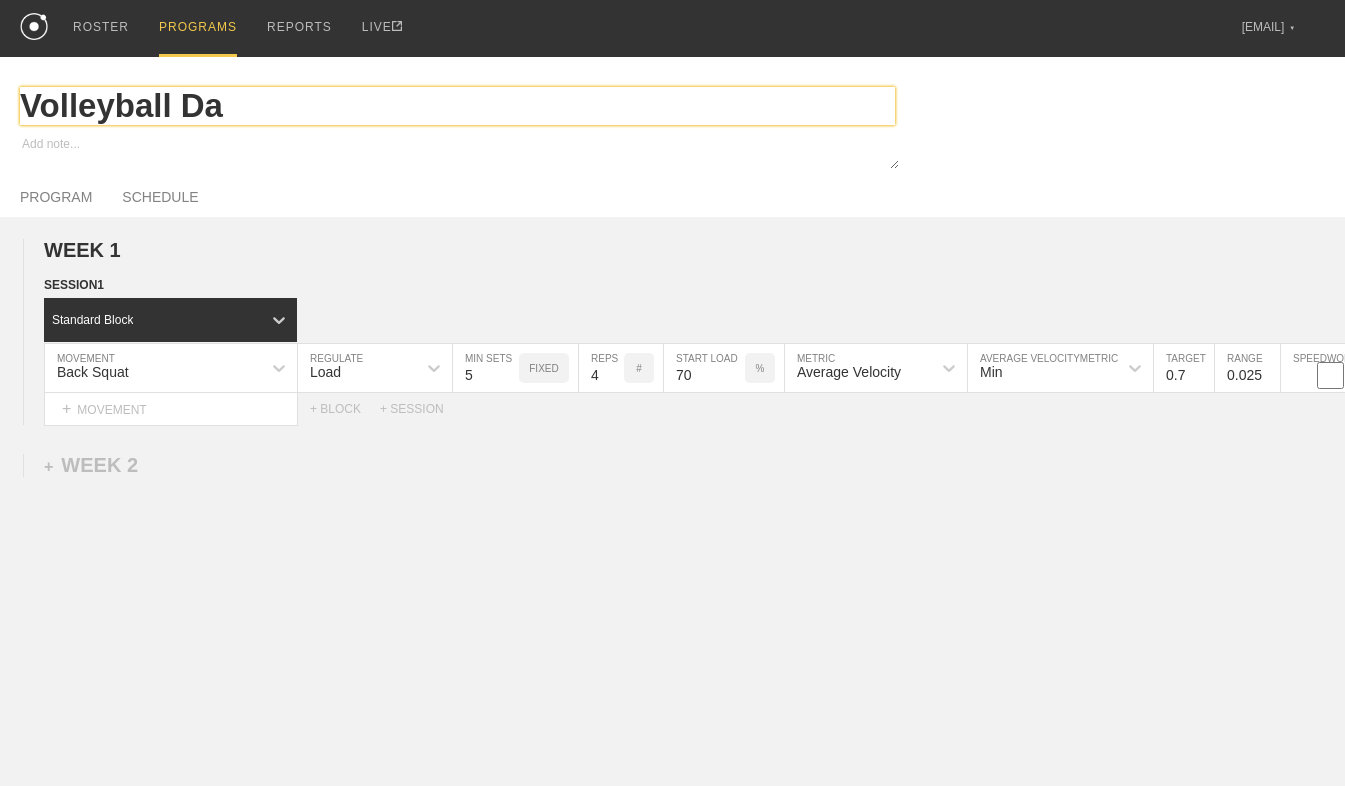 type on "x" 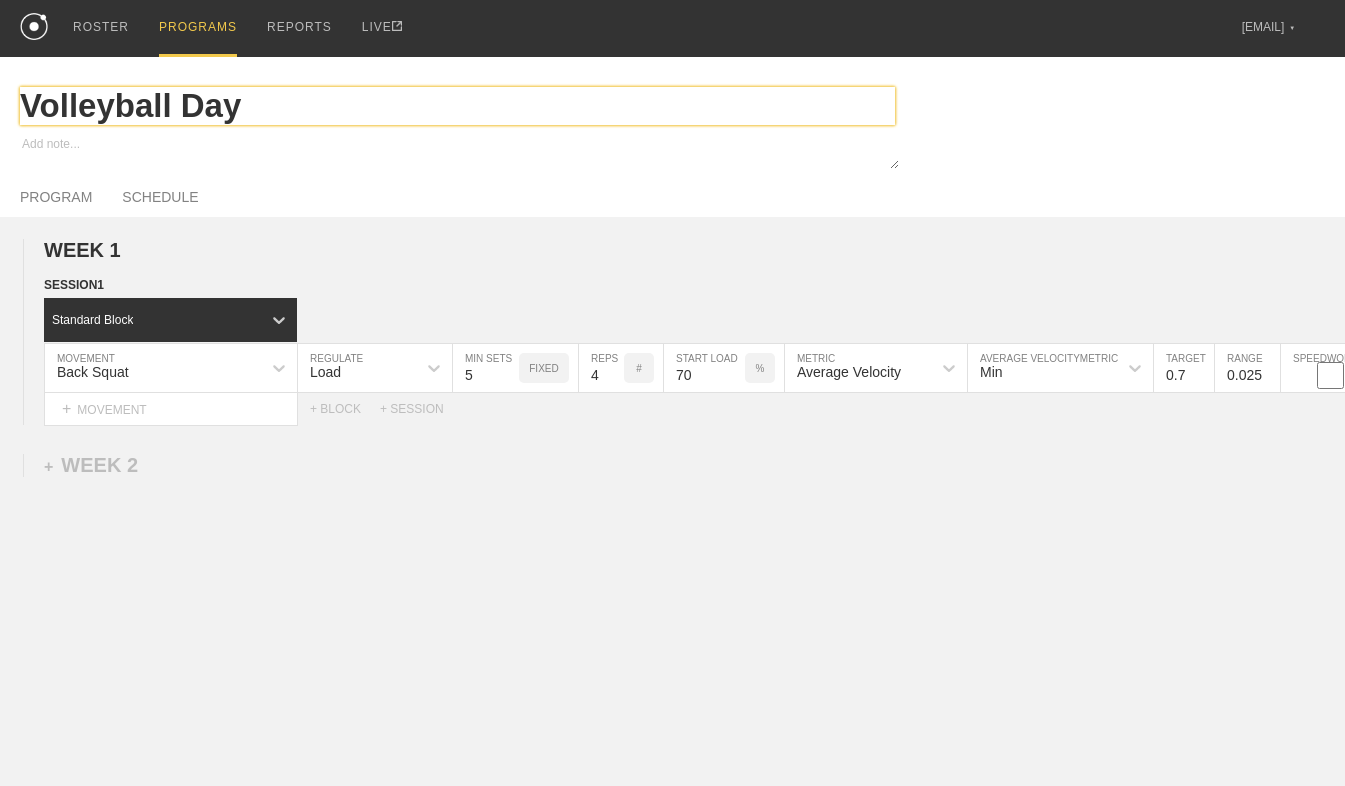 type on "x" 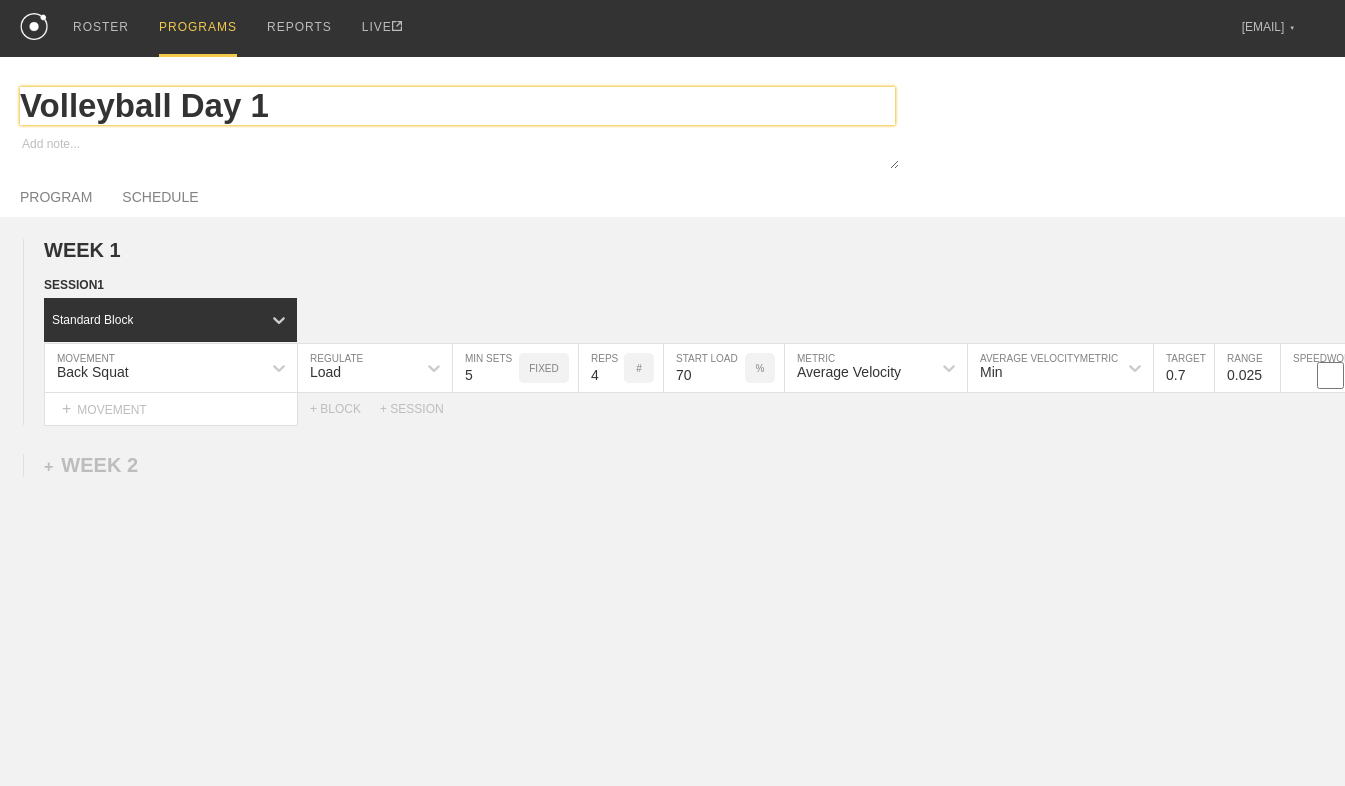 type on "Volleyball Day 1" 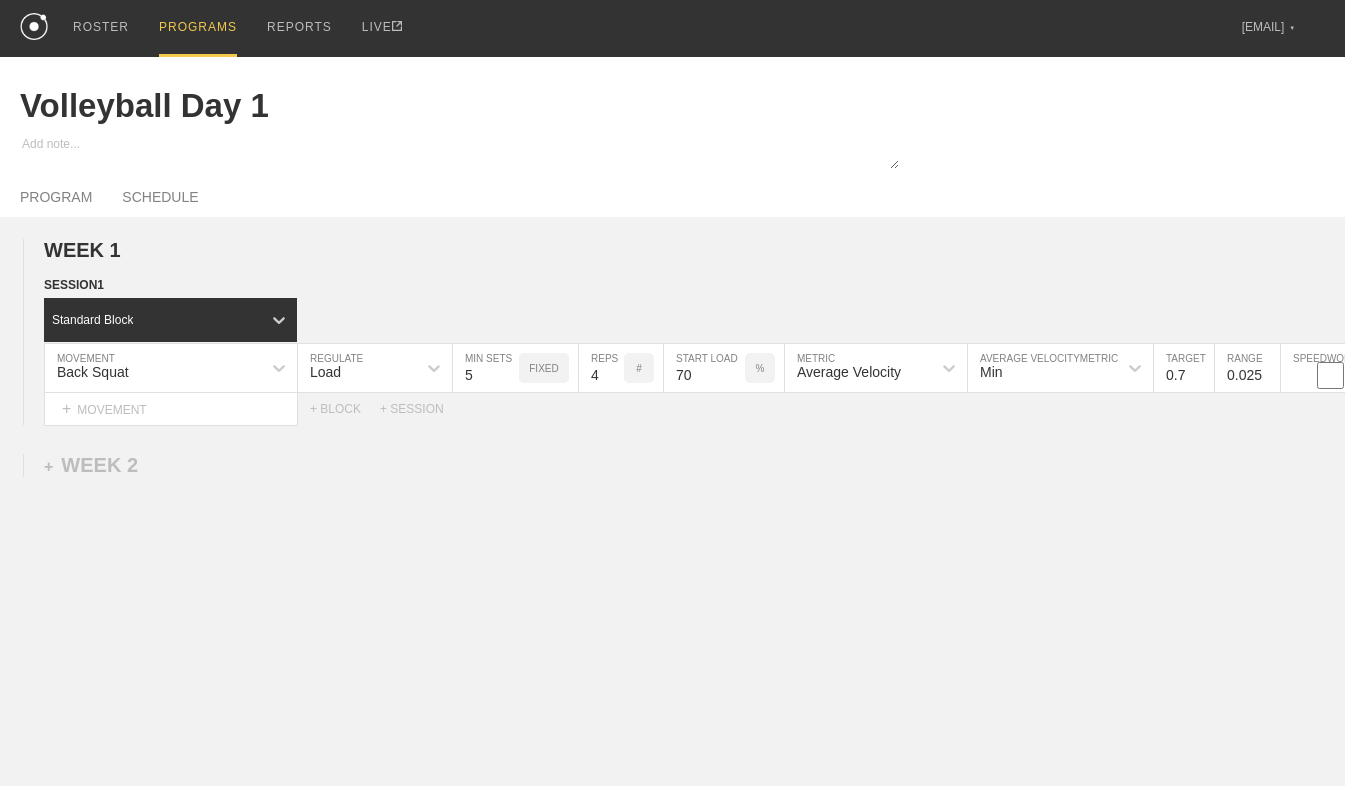 click on "PROGRAM SCHEDULE" at bounding box center [672, 195] 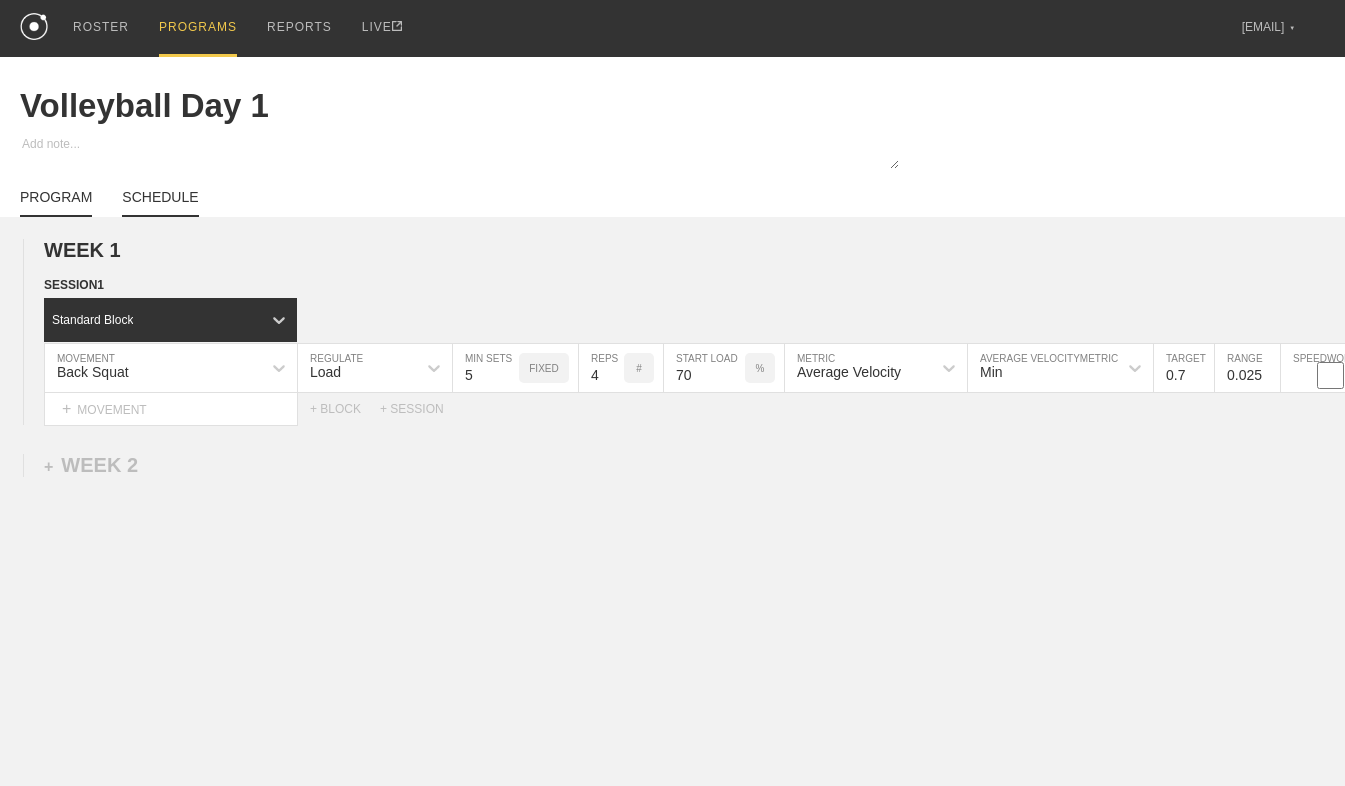 click on "SCHEDULE" at bounding box center [160, 203] 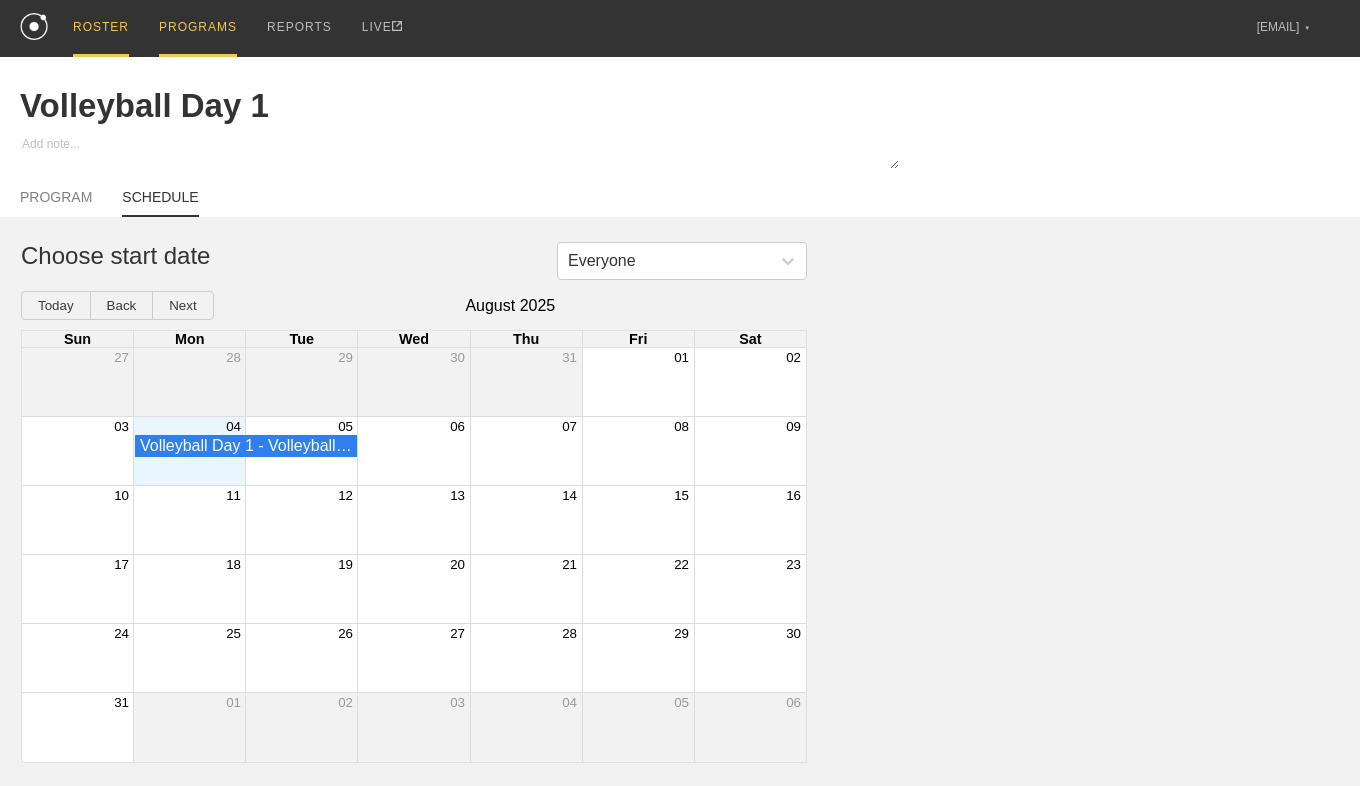 click on "ROSTER" at bounding box center [101, 28] 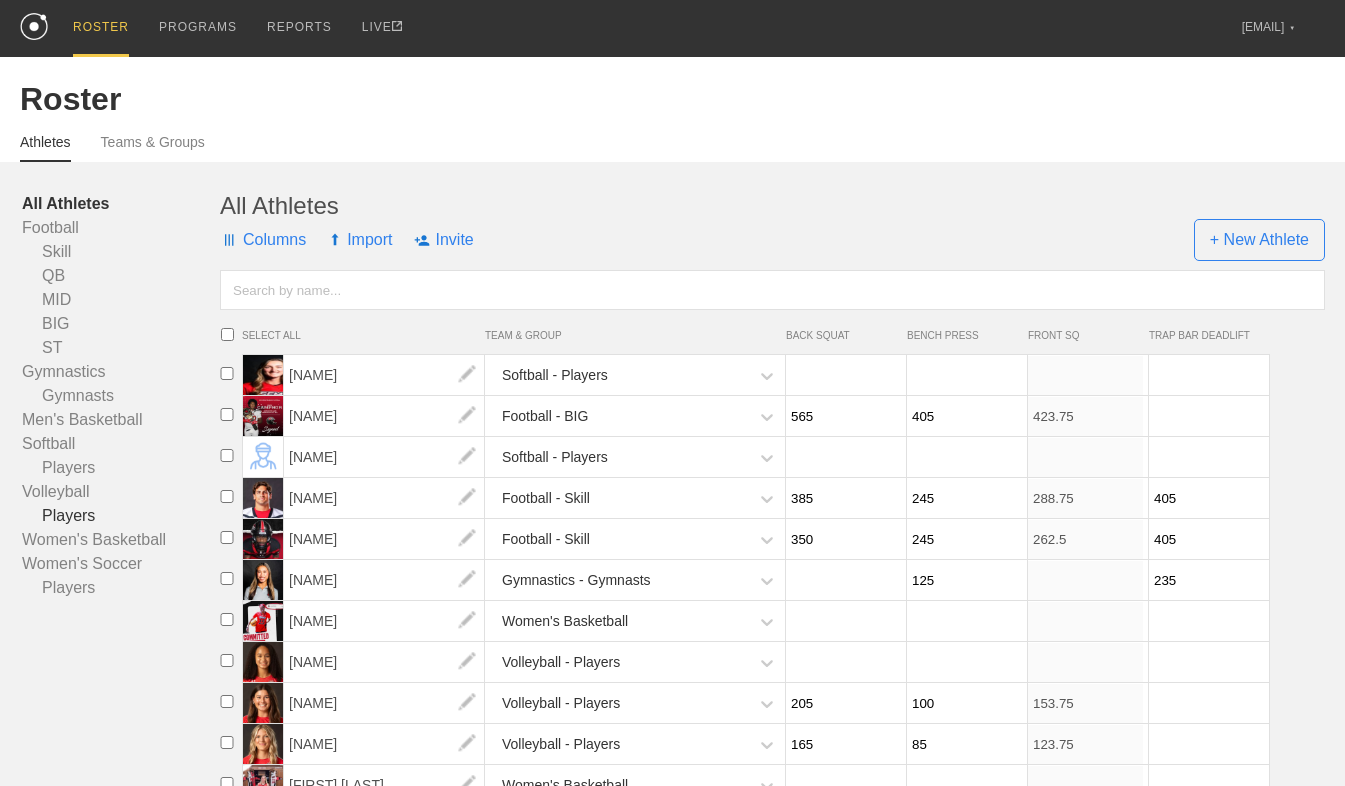 click on "Players" at bounding box center (121, 516) 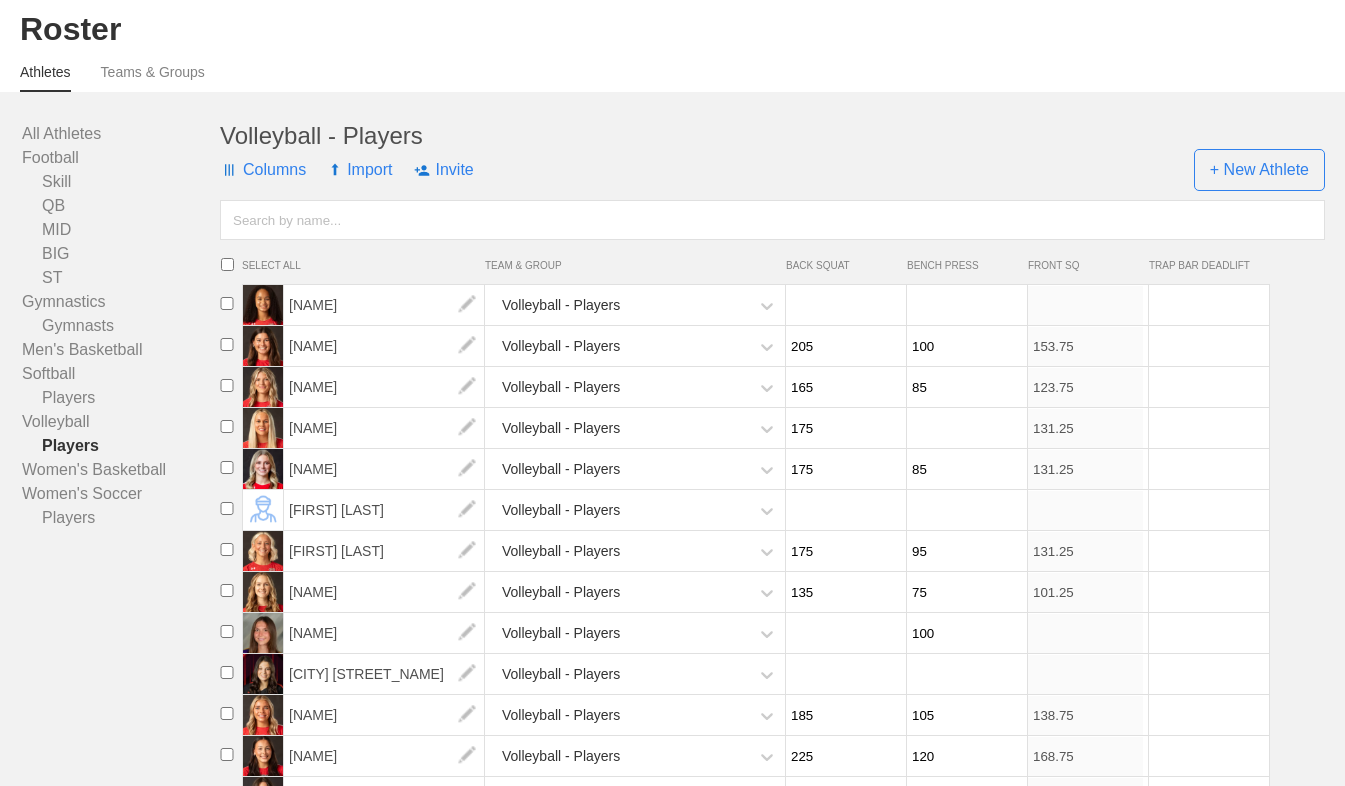 scroll, scrollTop: 125, scrollLeft: 0, axis: vertical 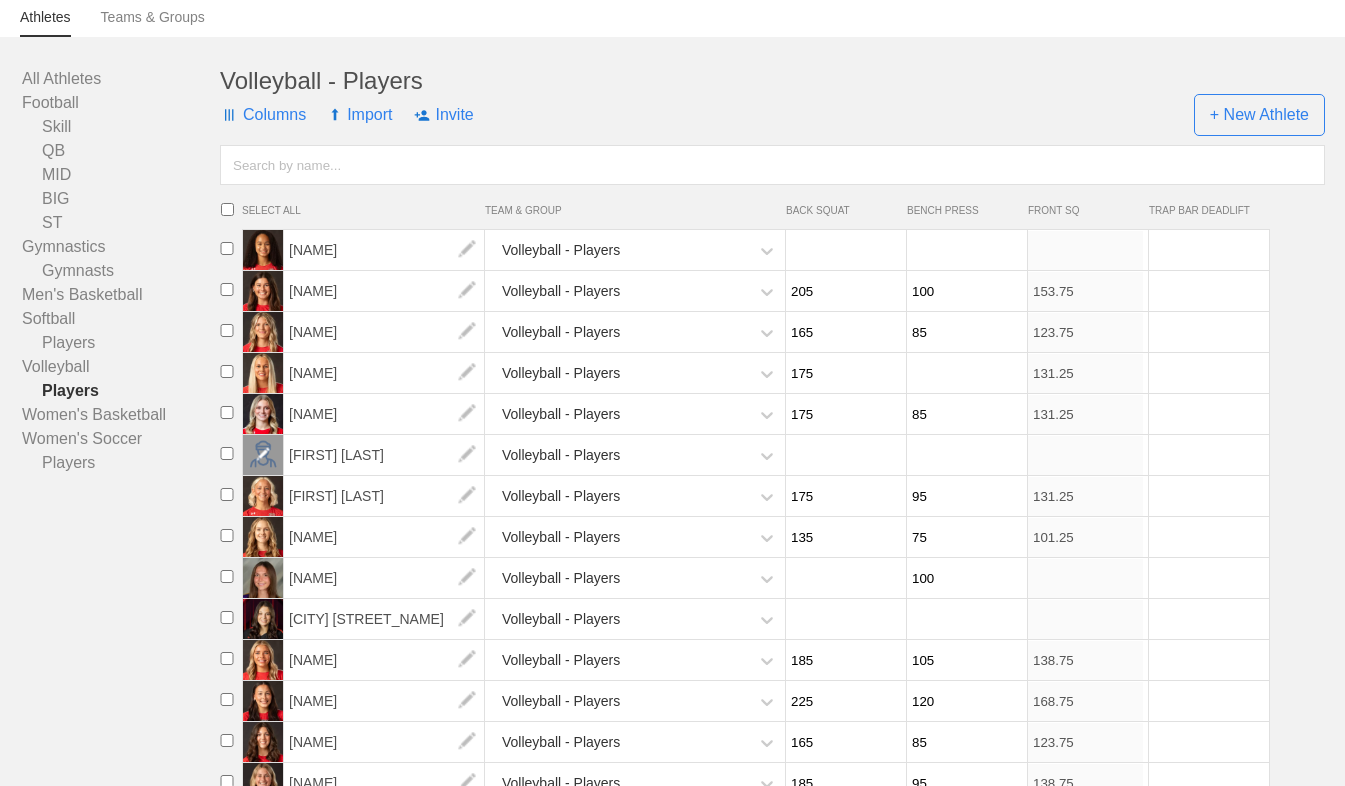 click at bounding box center [263, 455] 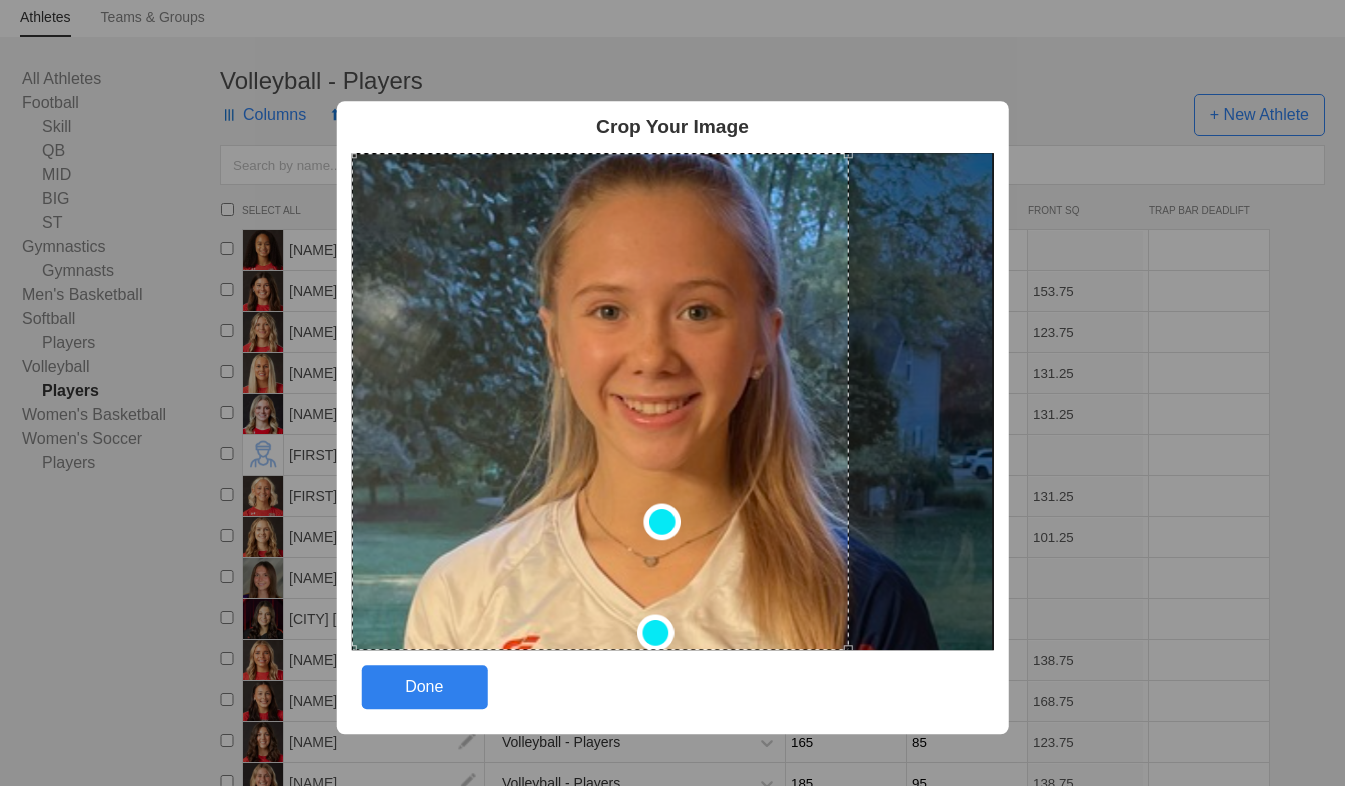 drag, startPoint x: 379, startPoint y: 181, endPoint x: 992, endPoint y: 361, distance: 638.88104 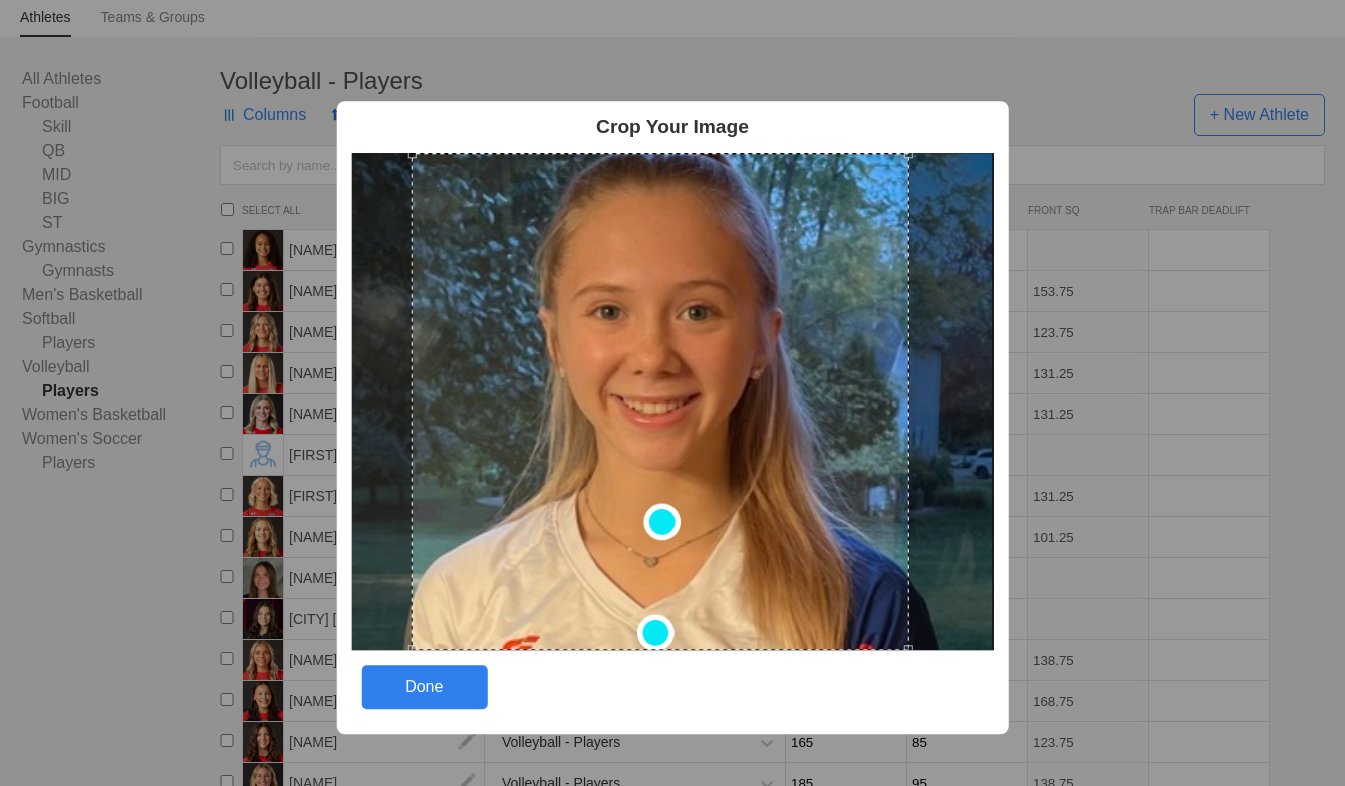 drag, startPoint x: 580, startPoint y: 360, endPoint x: 640, endPoint y: 371, distance: 61 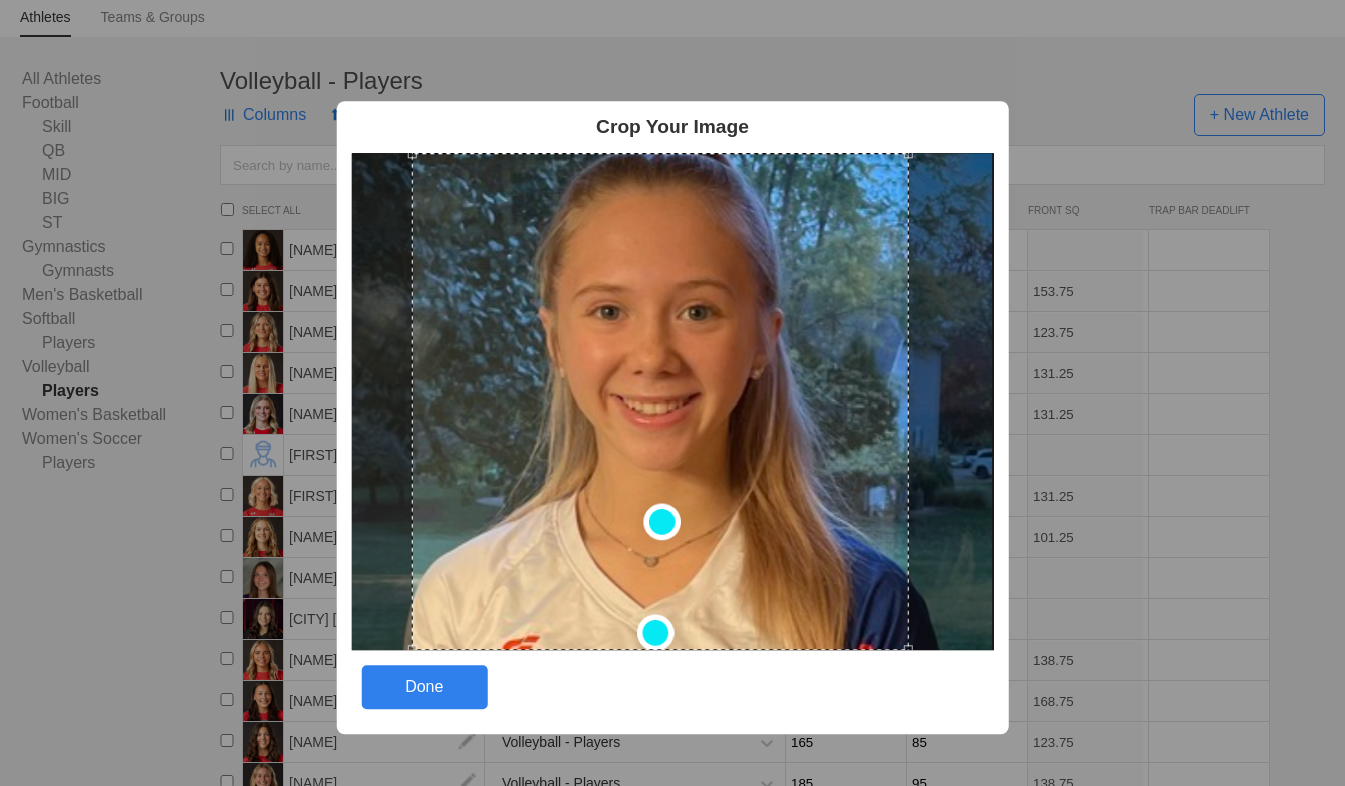 click on "Done" at bounding box center [424, 688] 